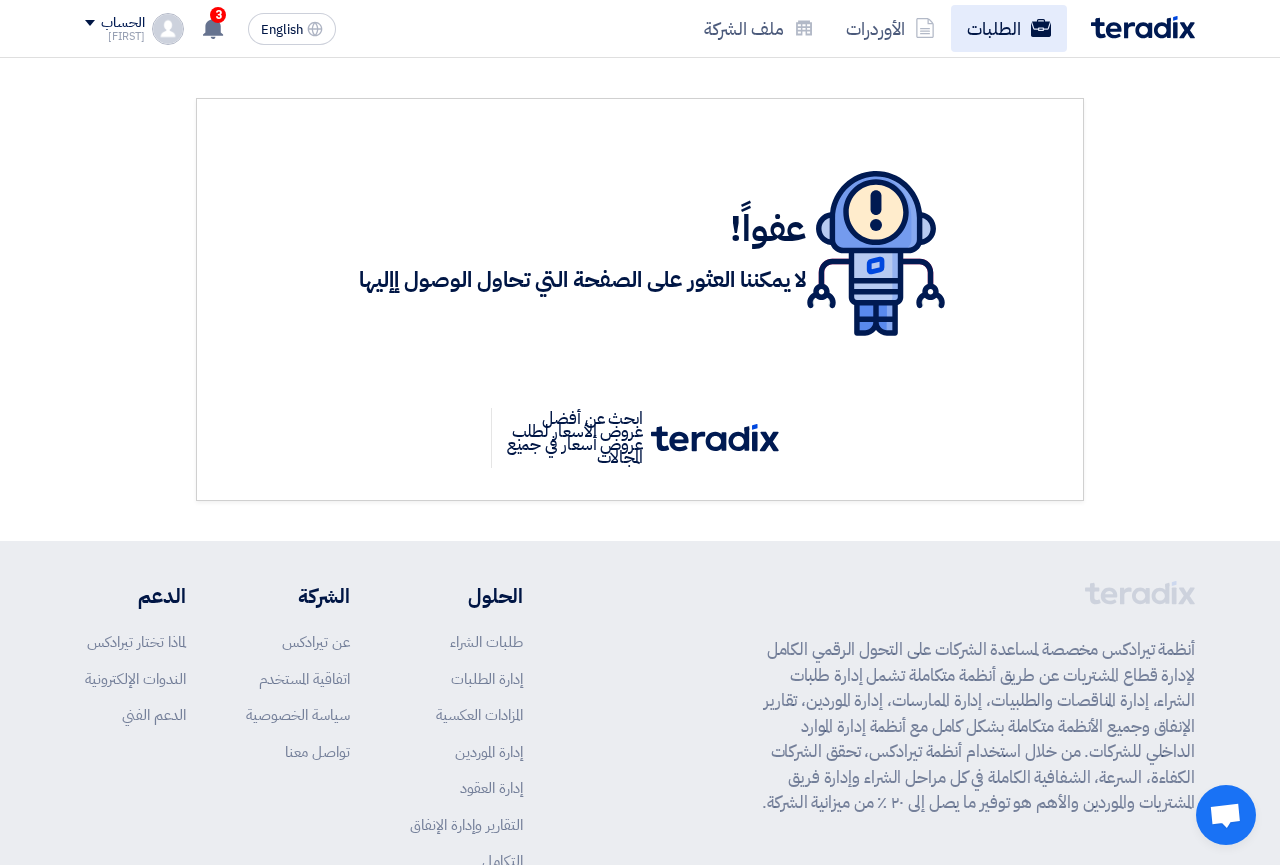 scroll, scrollTop: 0, scrollLeft: 0, axis: both 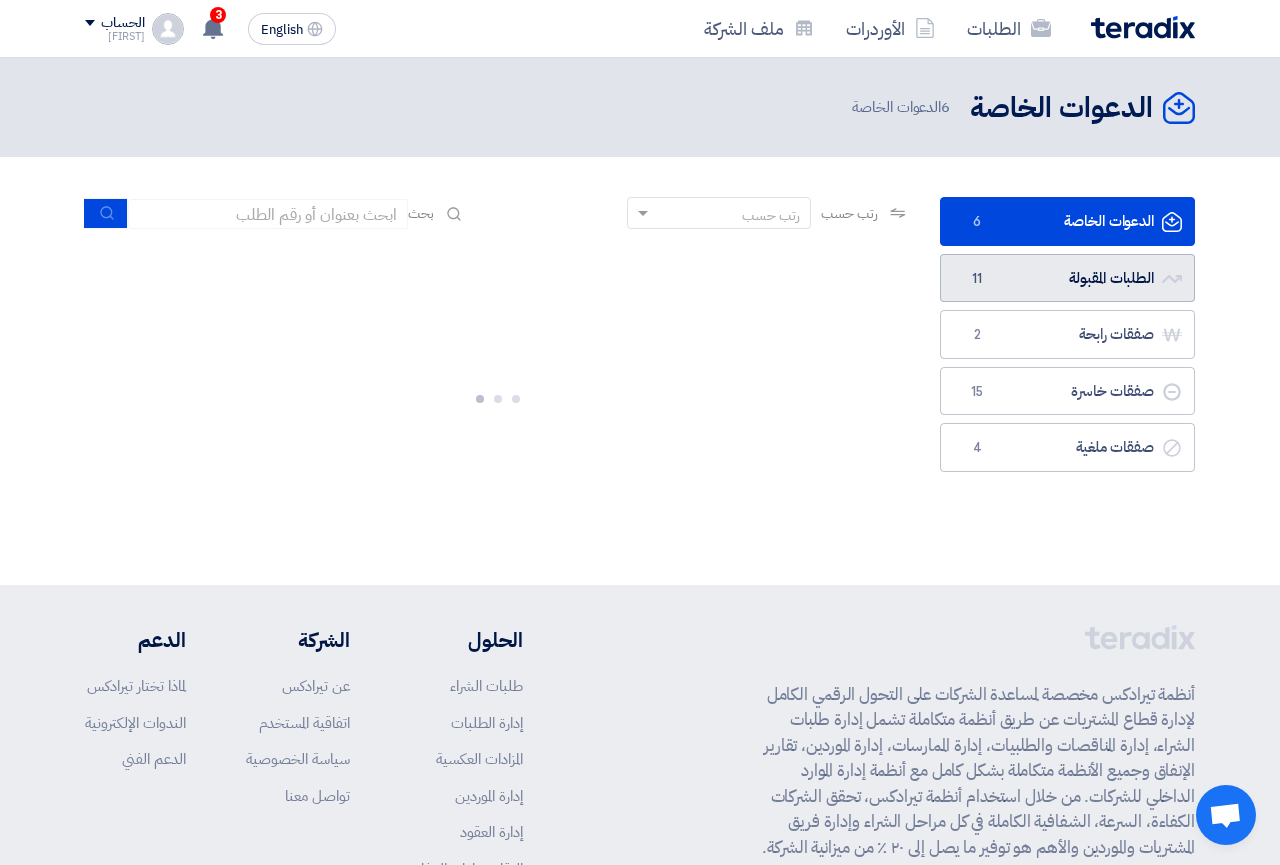 click on "الطلبات المقبولة
الطلبات المقبولة
11" 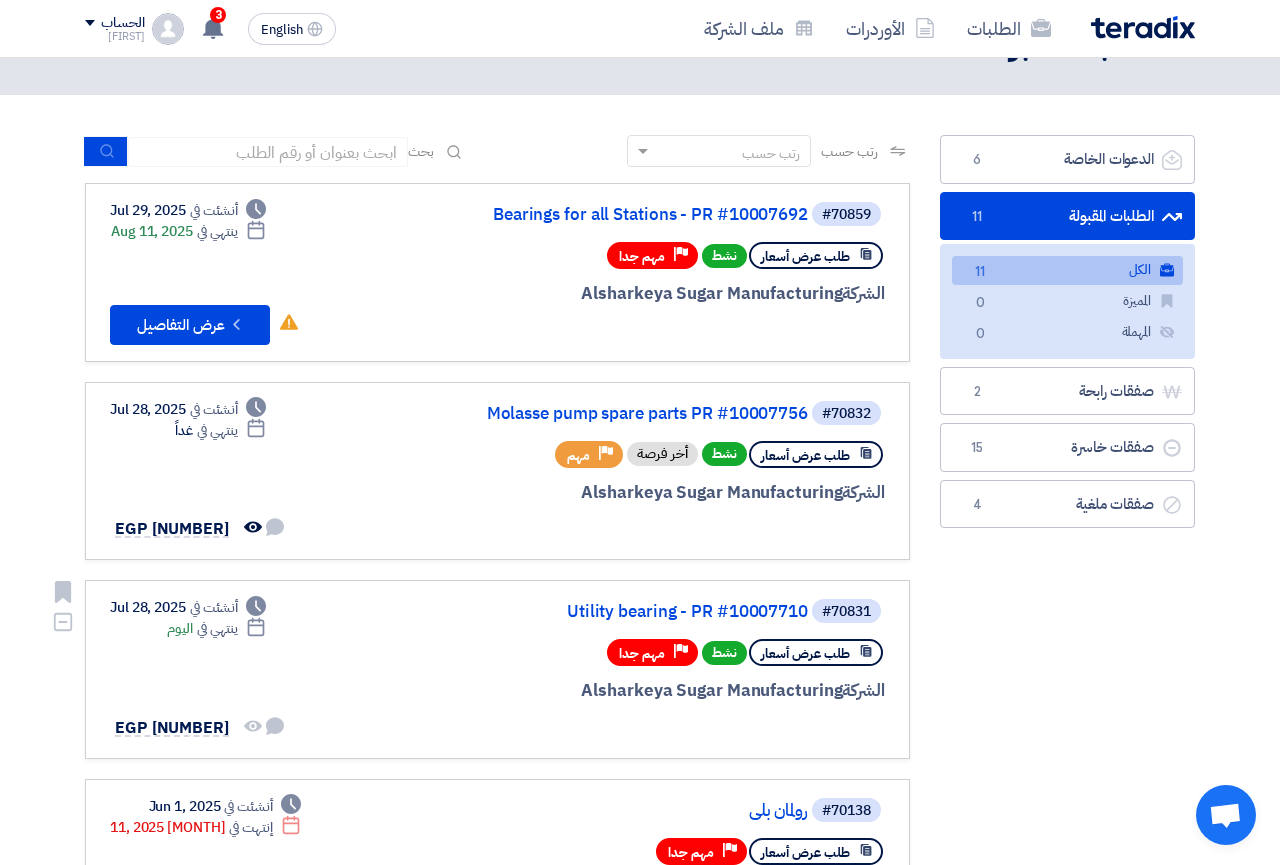 scroll, scrollTop: 102, scrollLeft: 0, axis: vertical 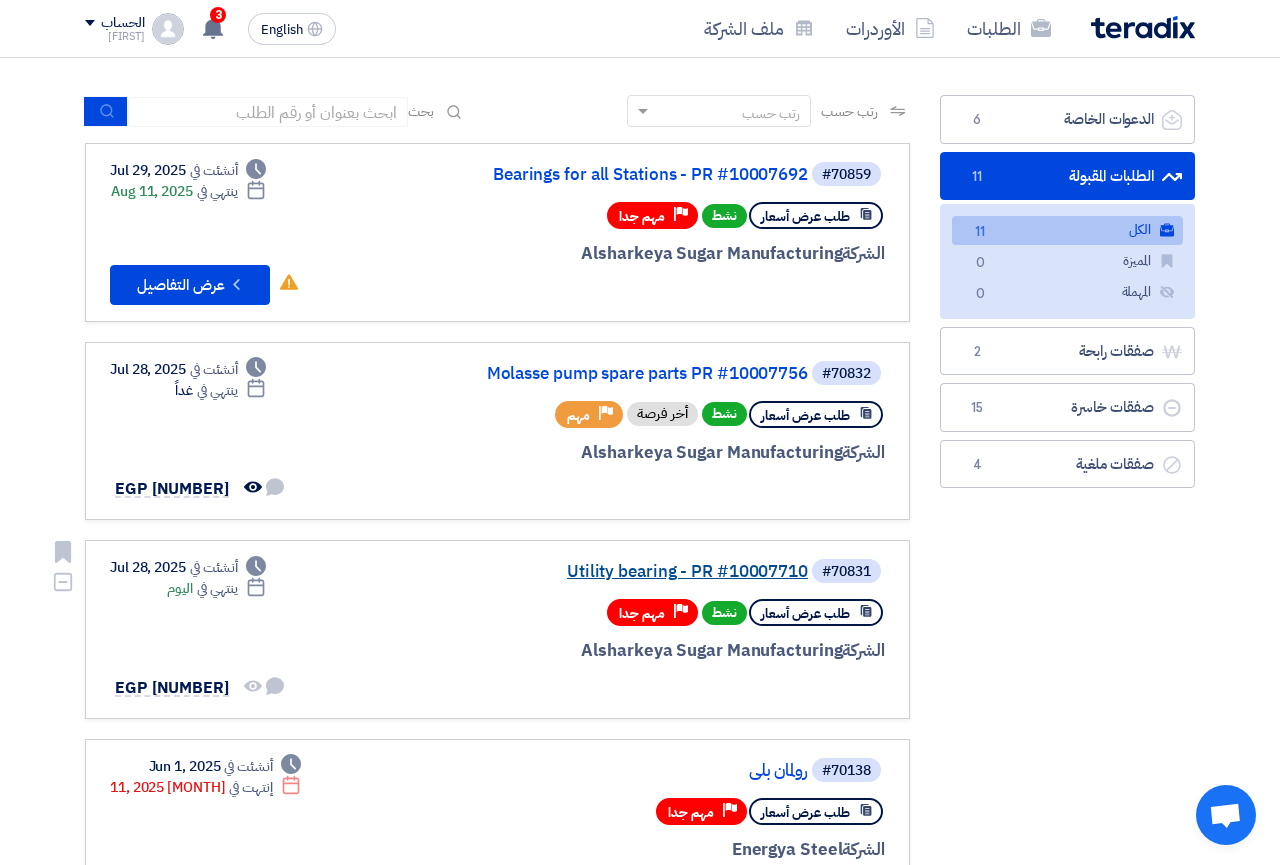 click on "Utility bearing - PR #10007710" 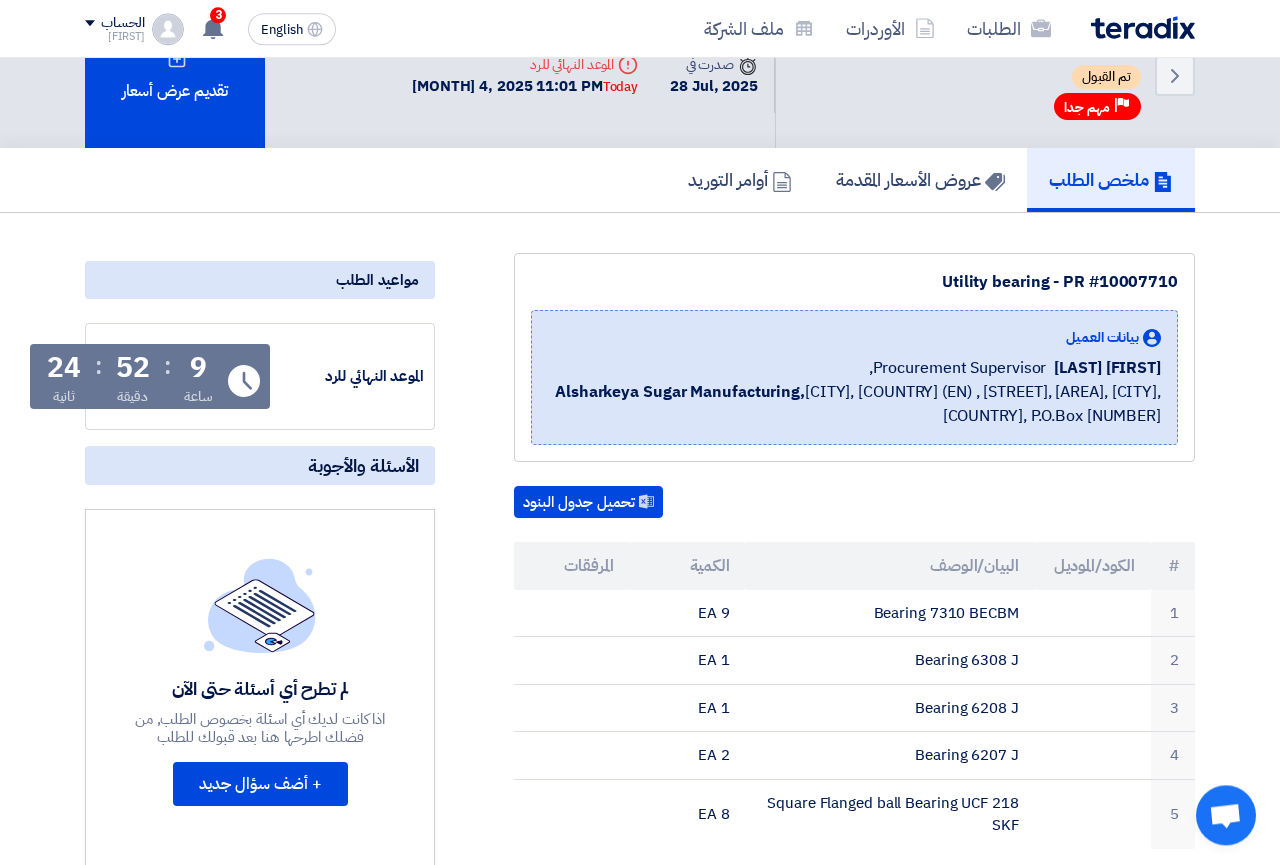 scroll, scrollTop: 0, scrollLeft: 0, axis: both 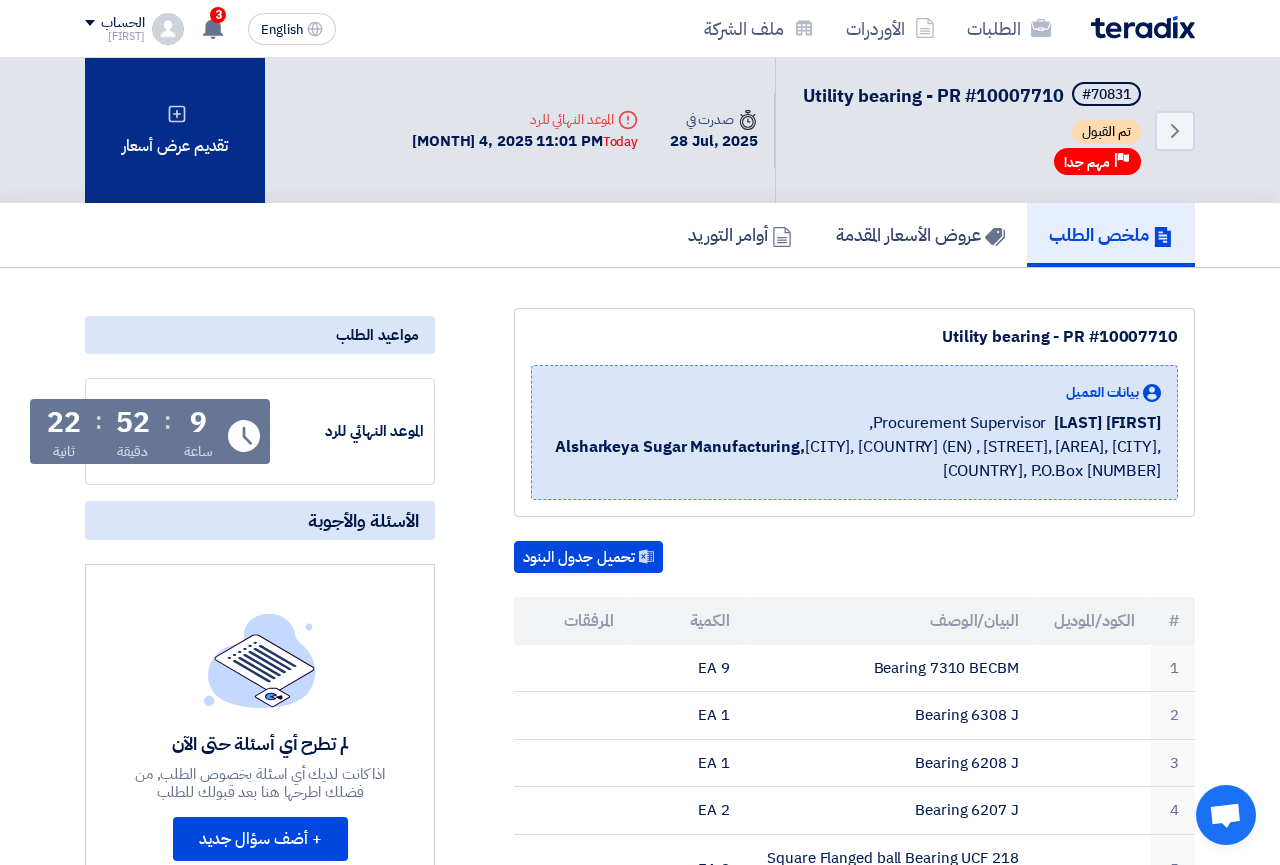 click on "تقديم عرض أسعار" 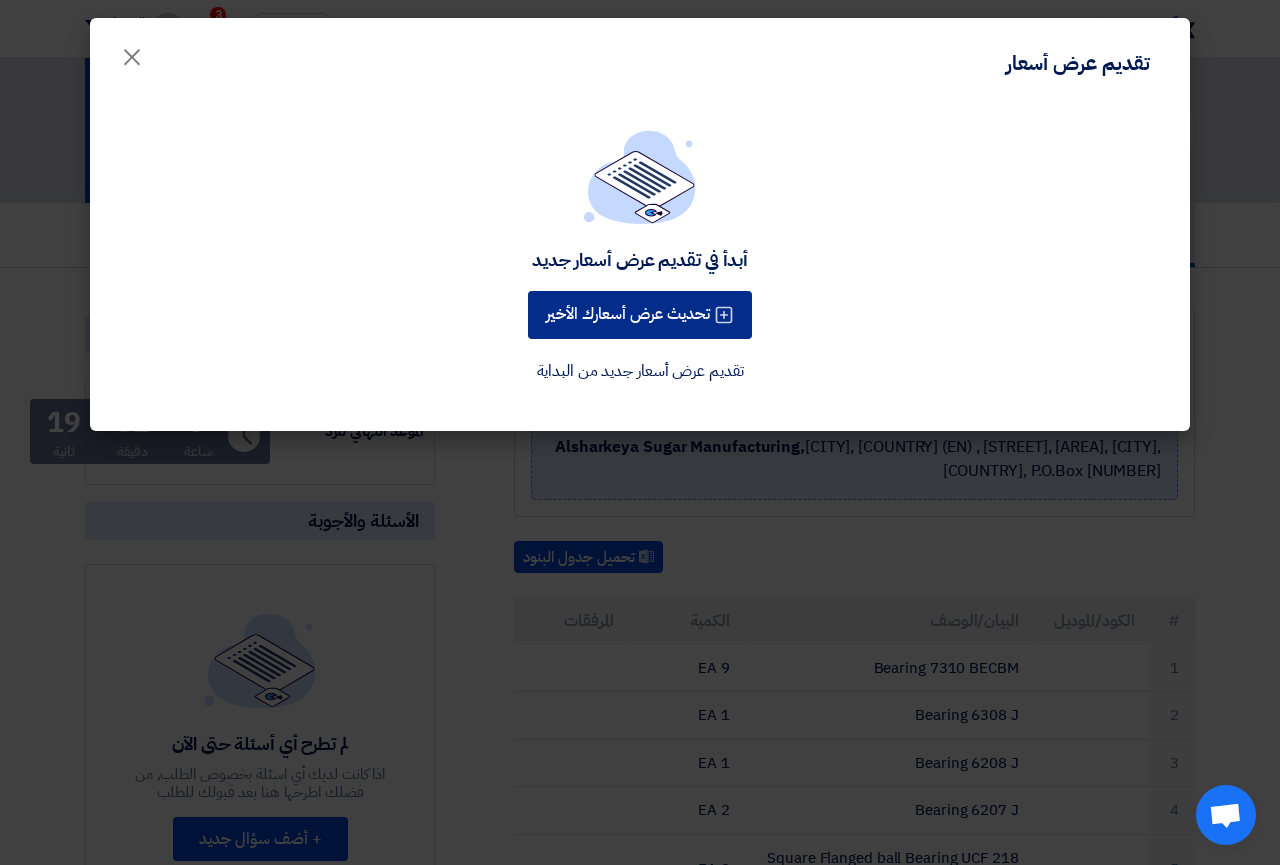 click on "تحديث عرض أسعارك الأخير" 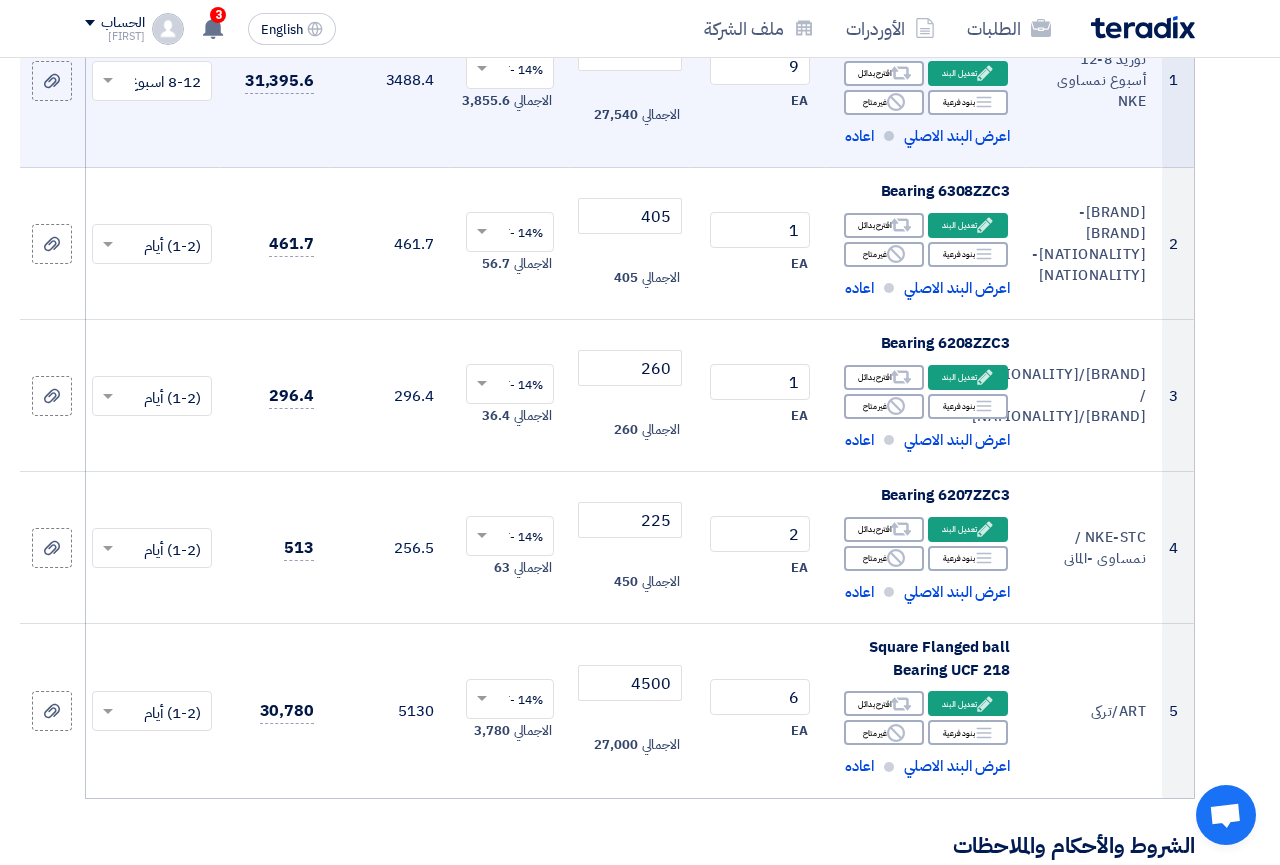 scroll, scrollTop: 0, scrollLeft: 0, axis: both 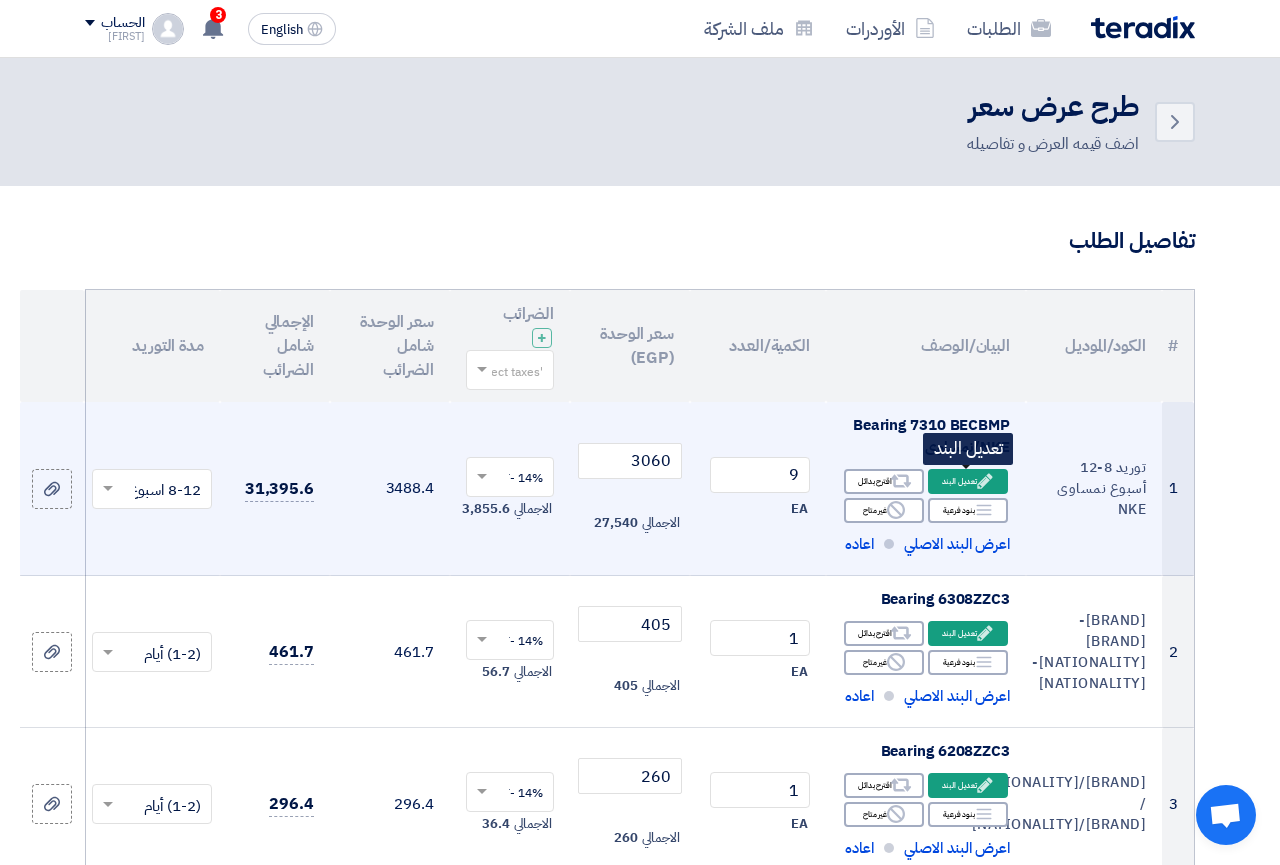 click on "Edit
تعديل البند" 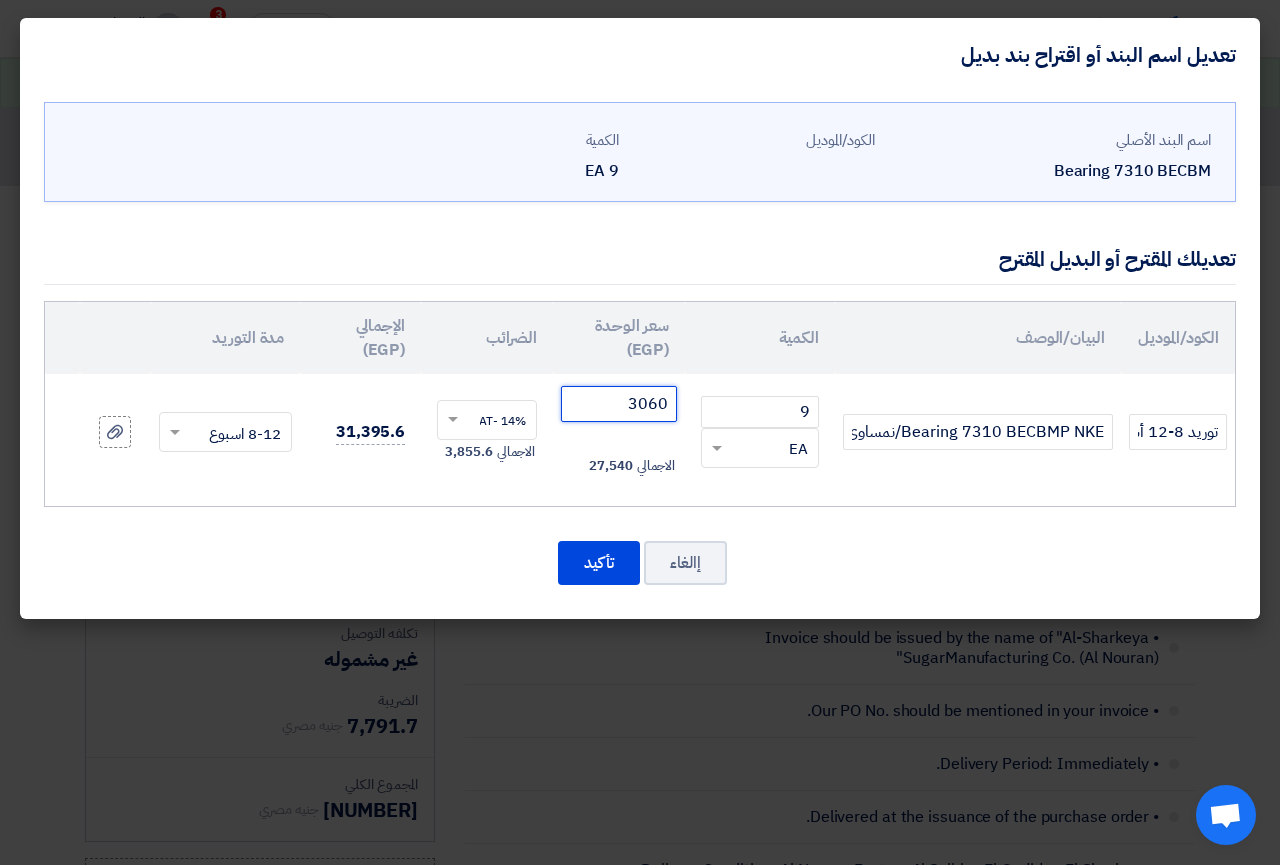 click on "3060" 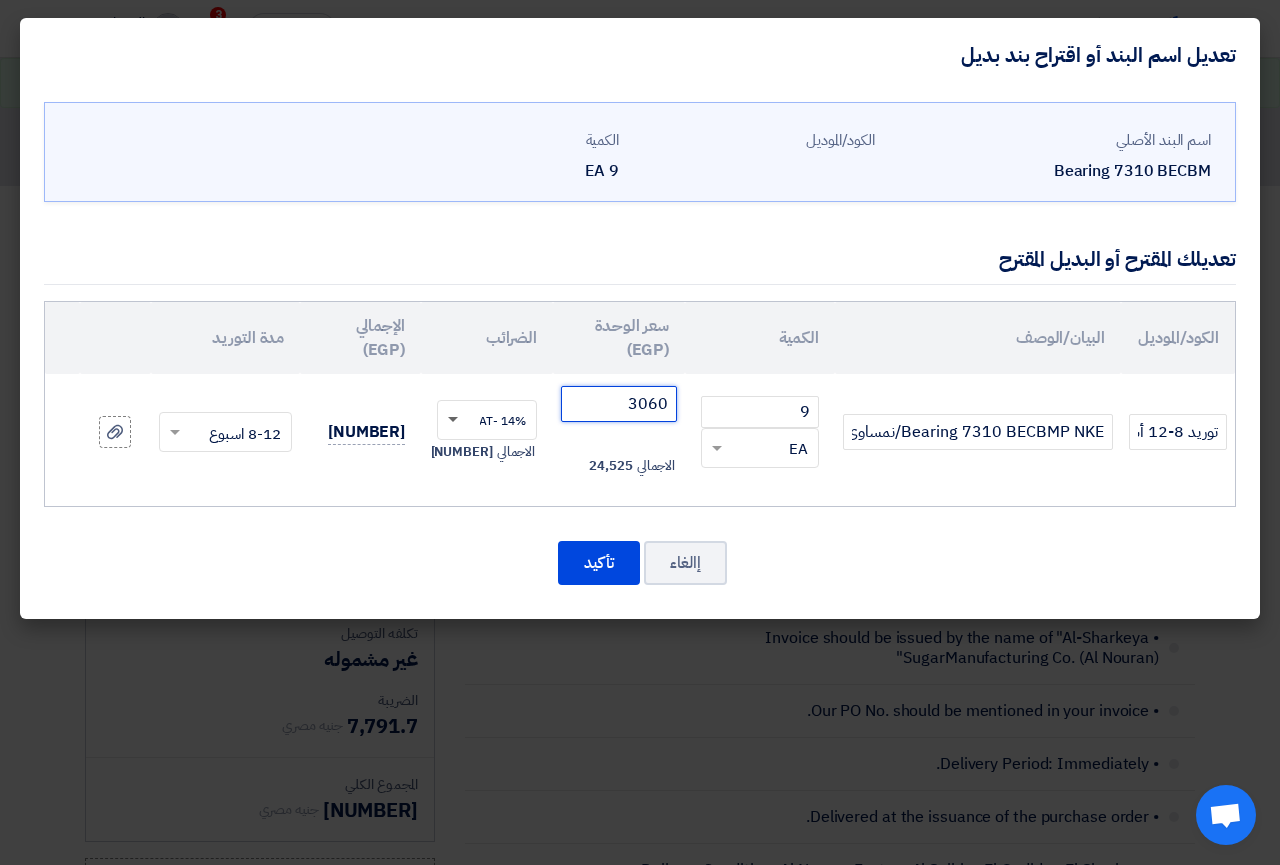 type on "[NUMBER]" 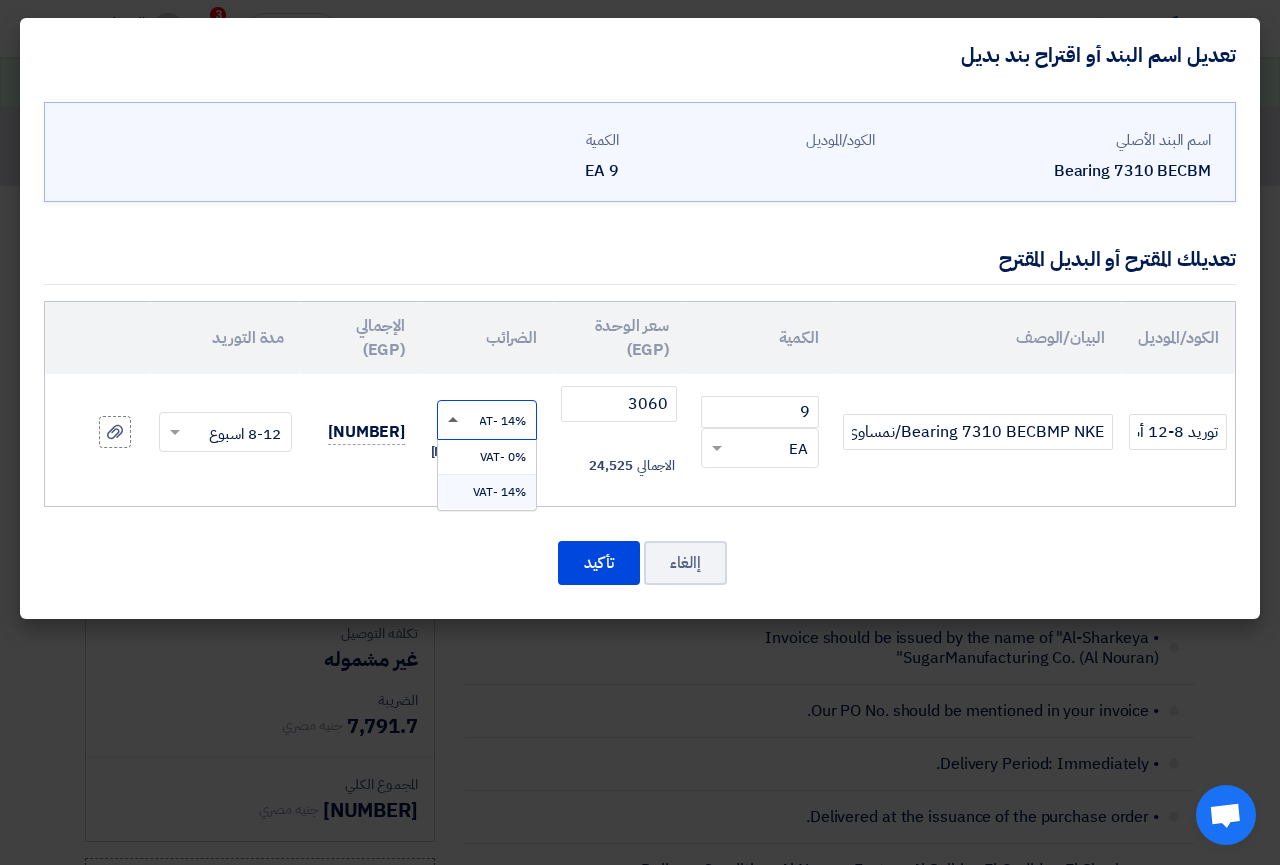 click 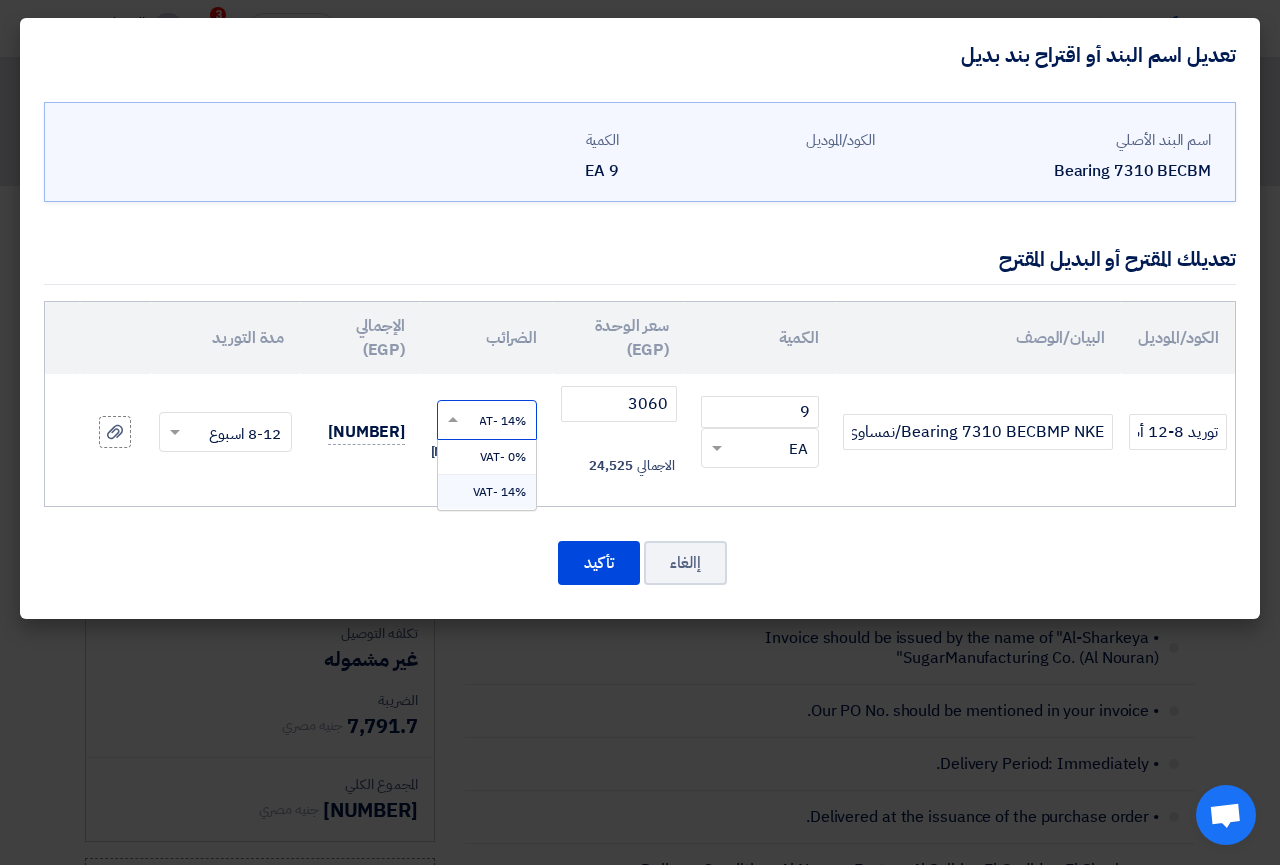 click on "14% -VAT" at bounding box center (499, 492) 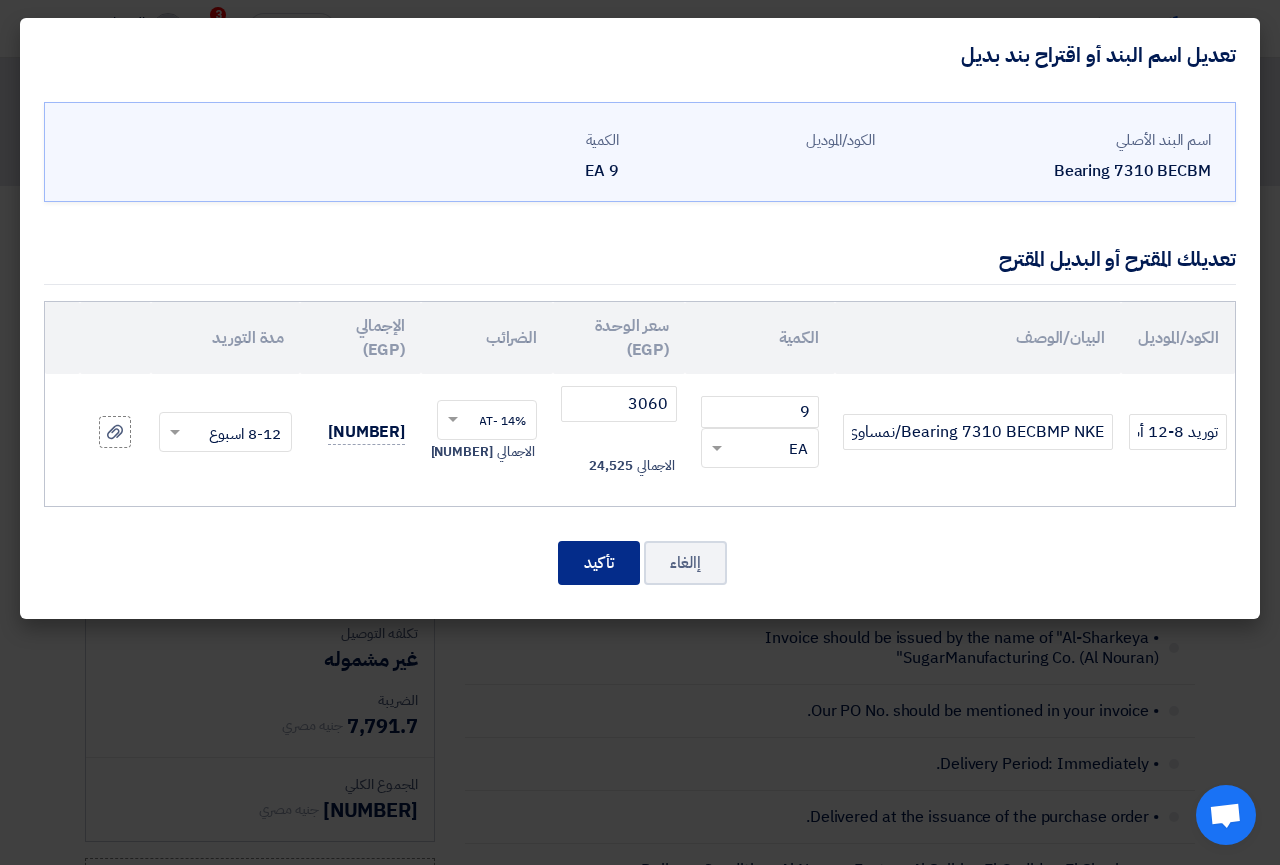 click on "تأكيد" 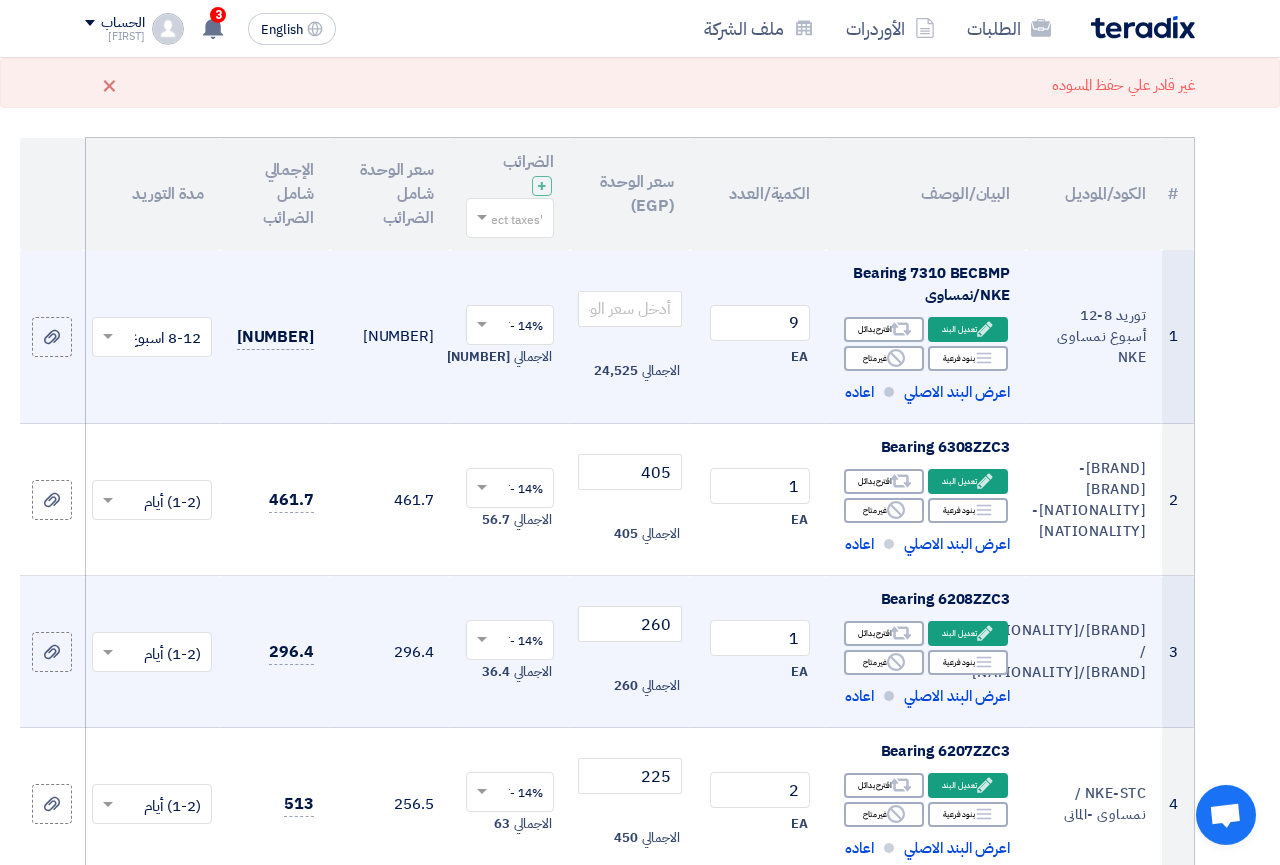 scroll, scrollTop: 204, scrollLeft: 0, axis: vertical 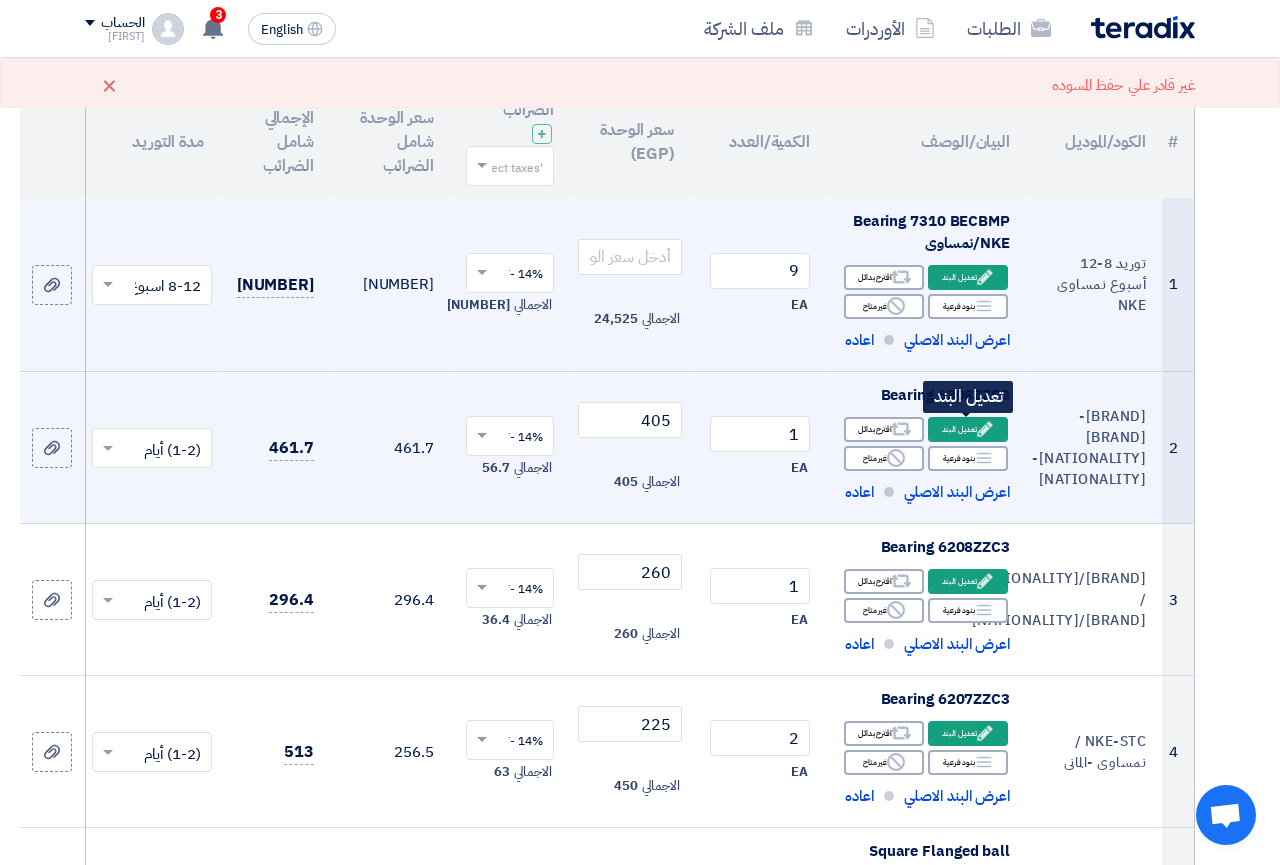 click on "Edit" 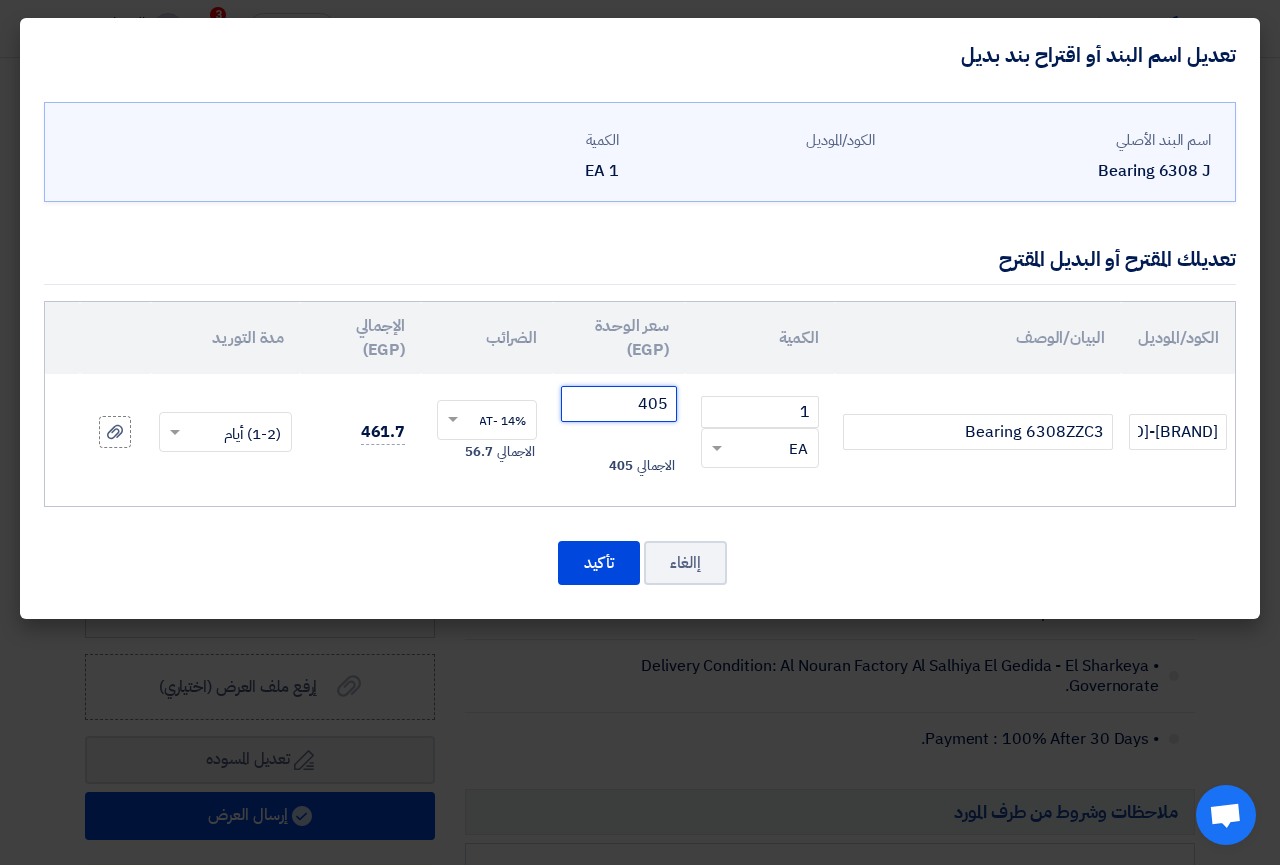 click on "405" 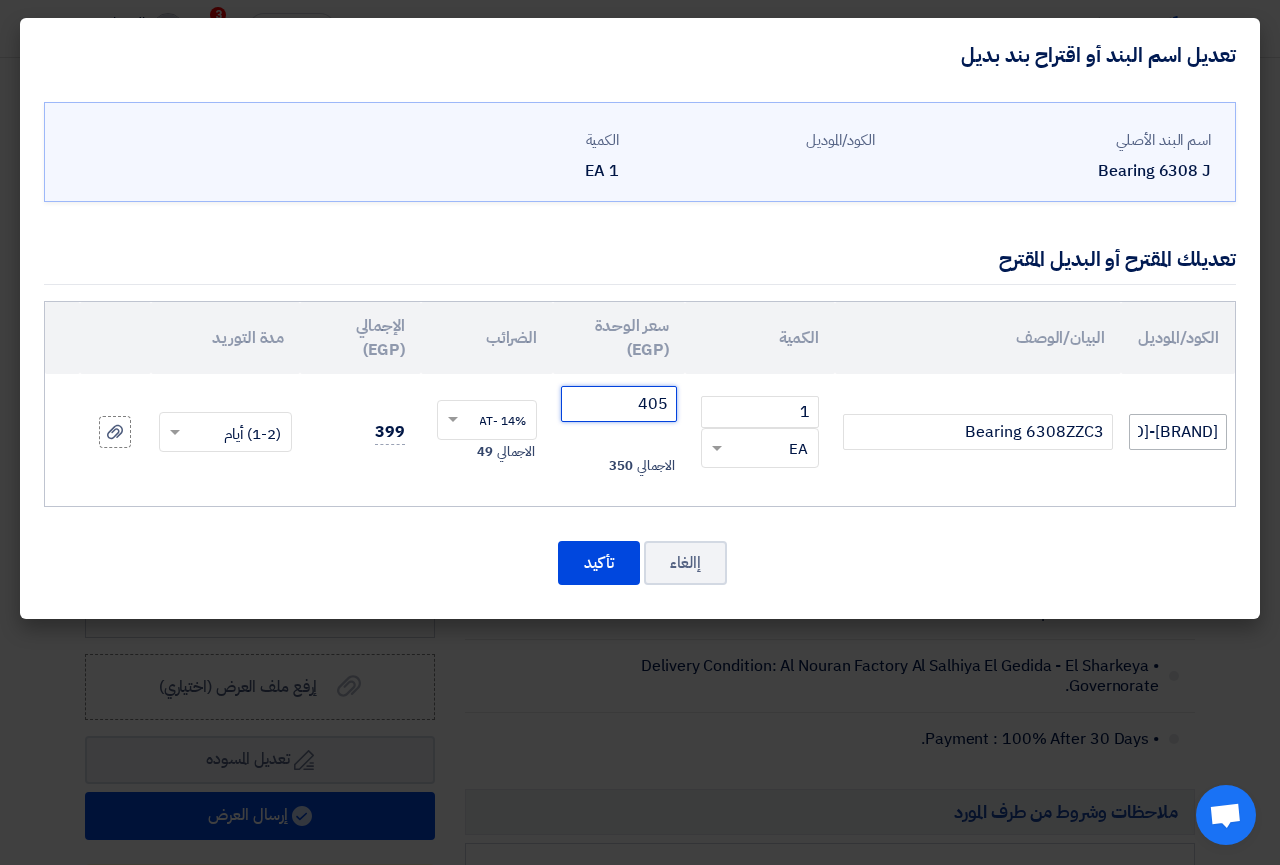 type on "[NUMBER]" 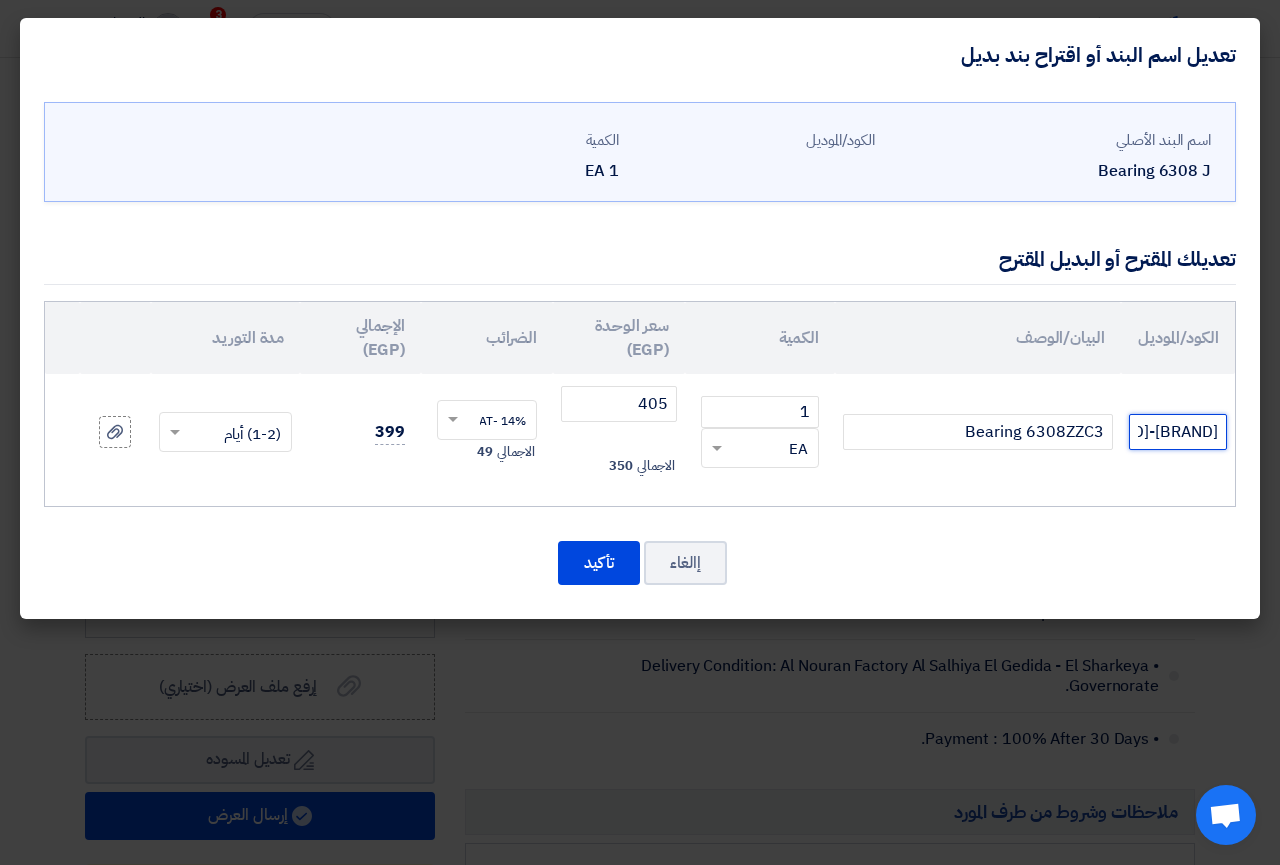 click on "[BRAND]-[BRAND]   [NATIONALITY]-[NATIONALITY]" 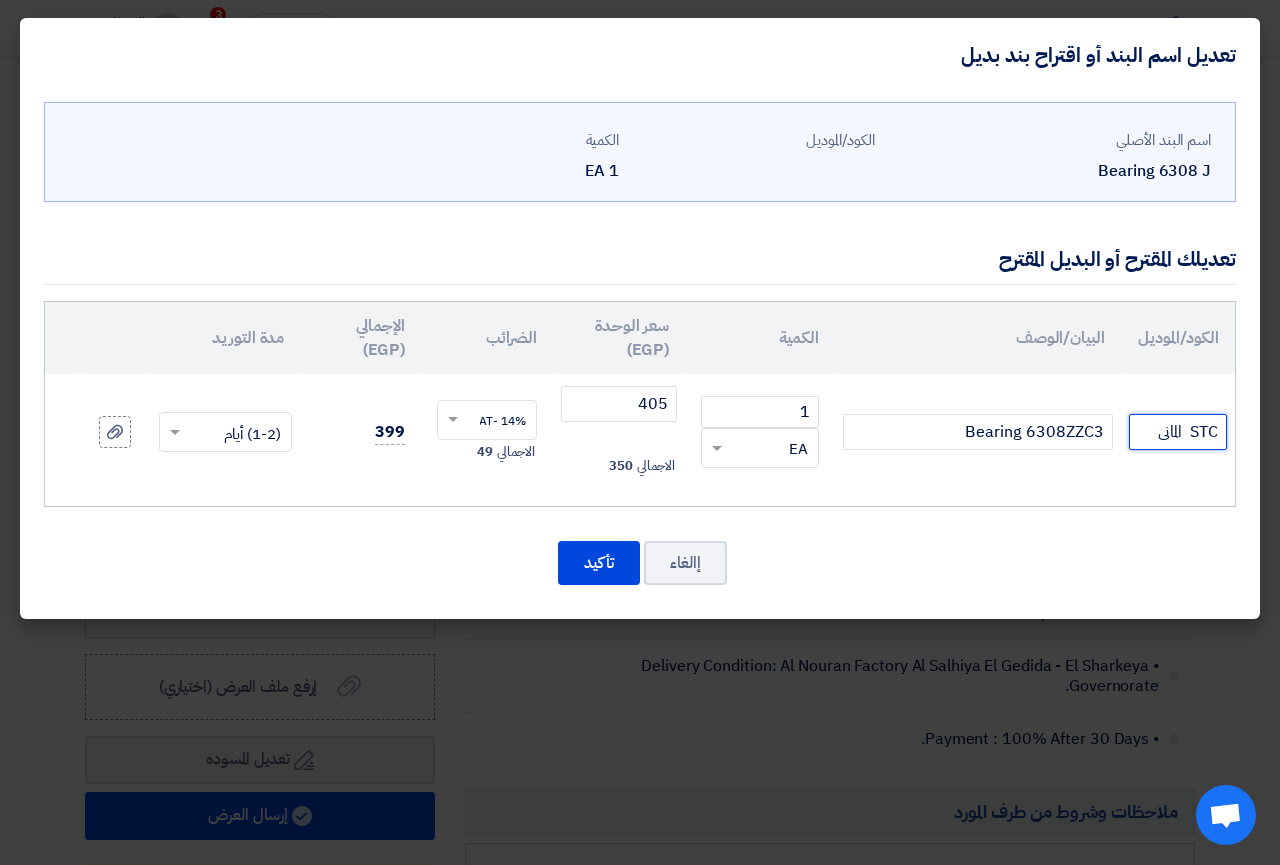 scroll, scrollTop: 0, scrollLeft: 0, axis: both 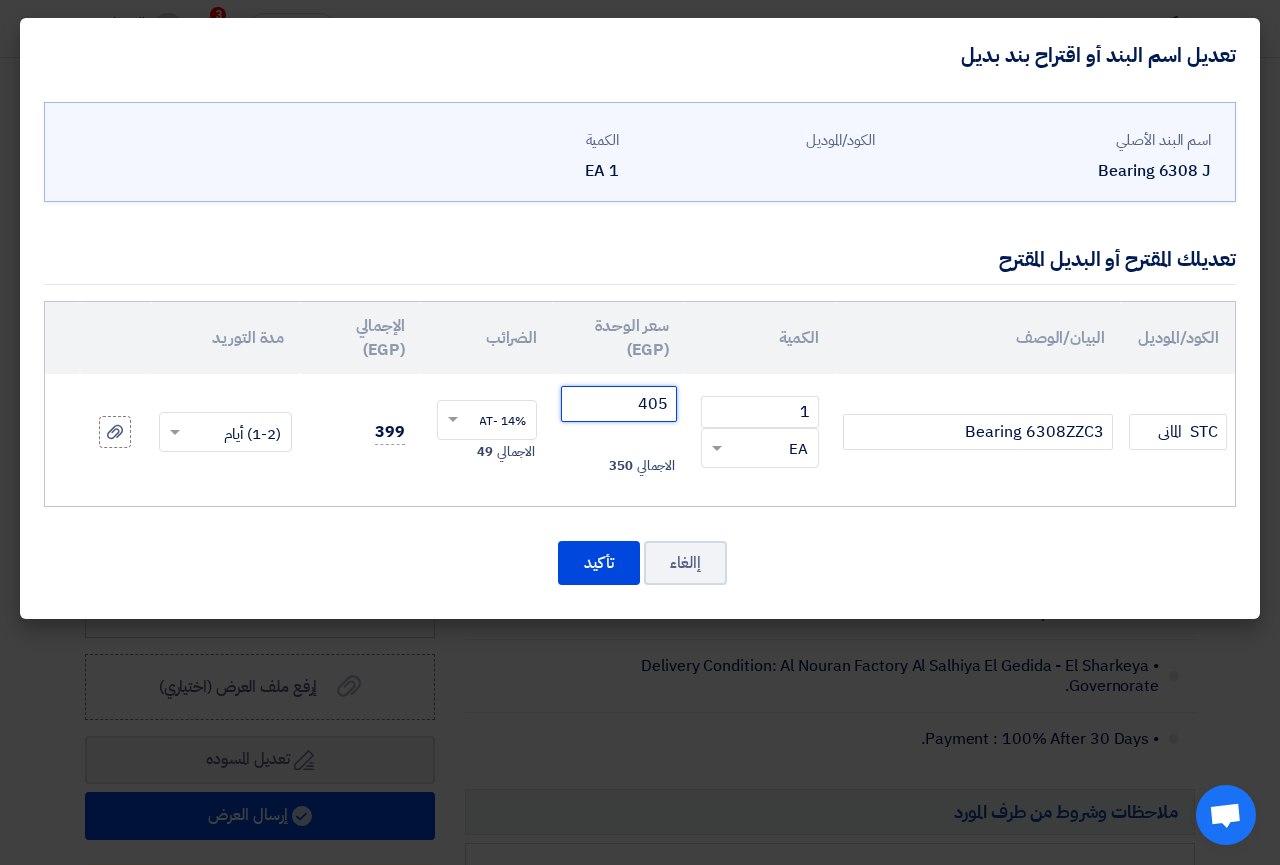 click on "[NUMBER]" 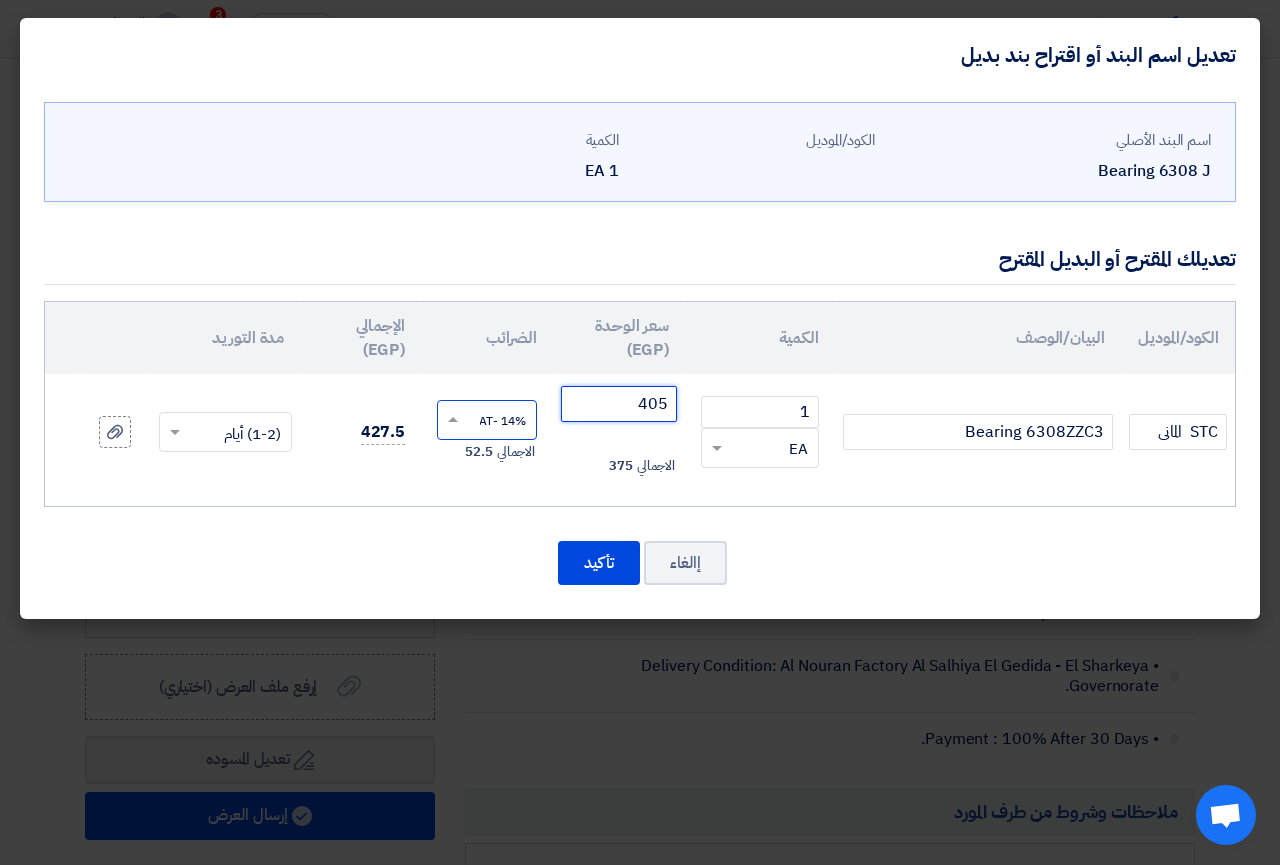 type on "[NUMBER]" 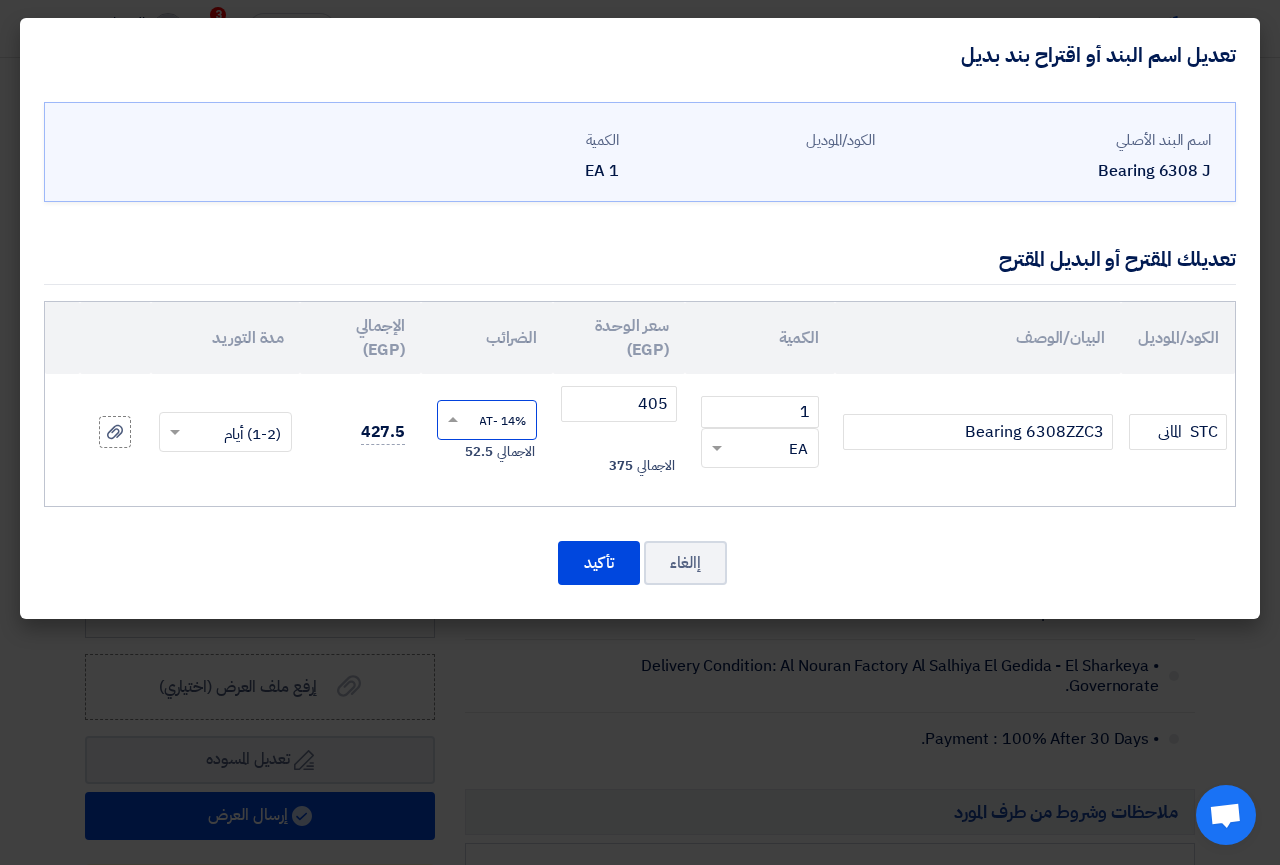 click 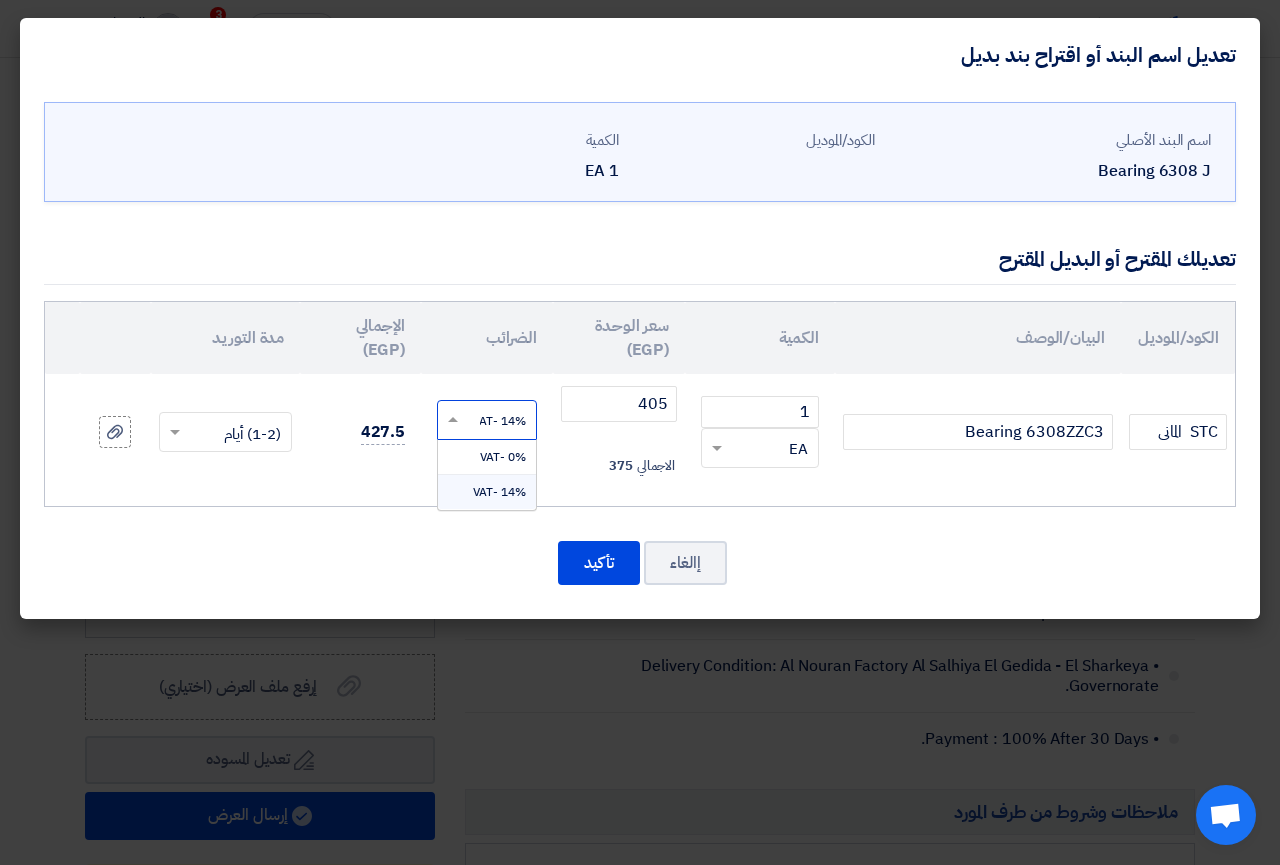 click on "14% -VAT" at bounding box center [499, 492] 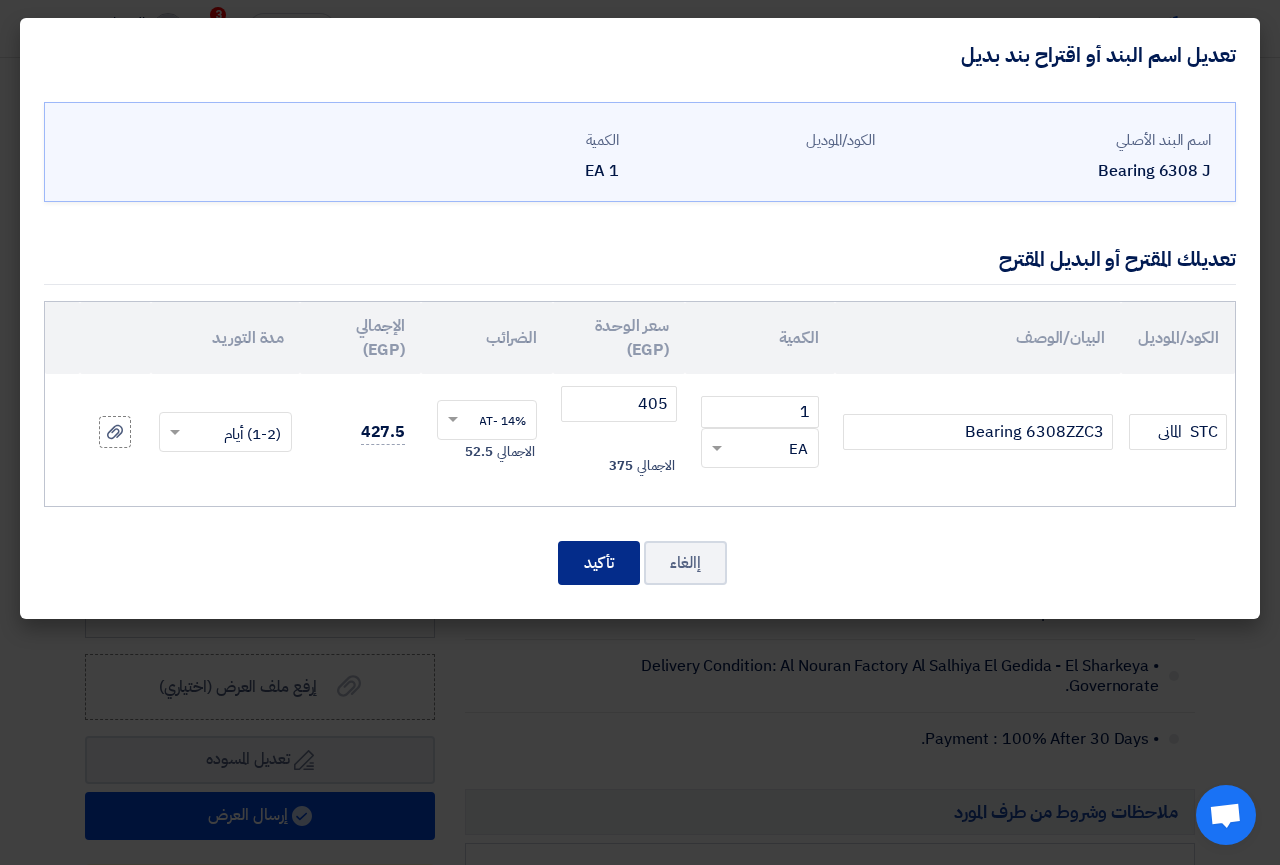 click on "تأكيد" 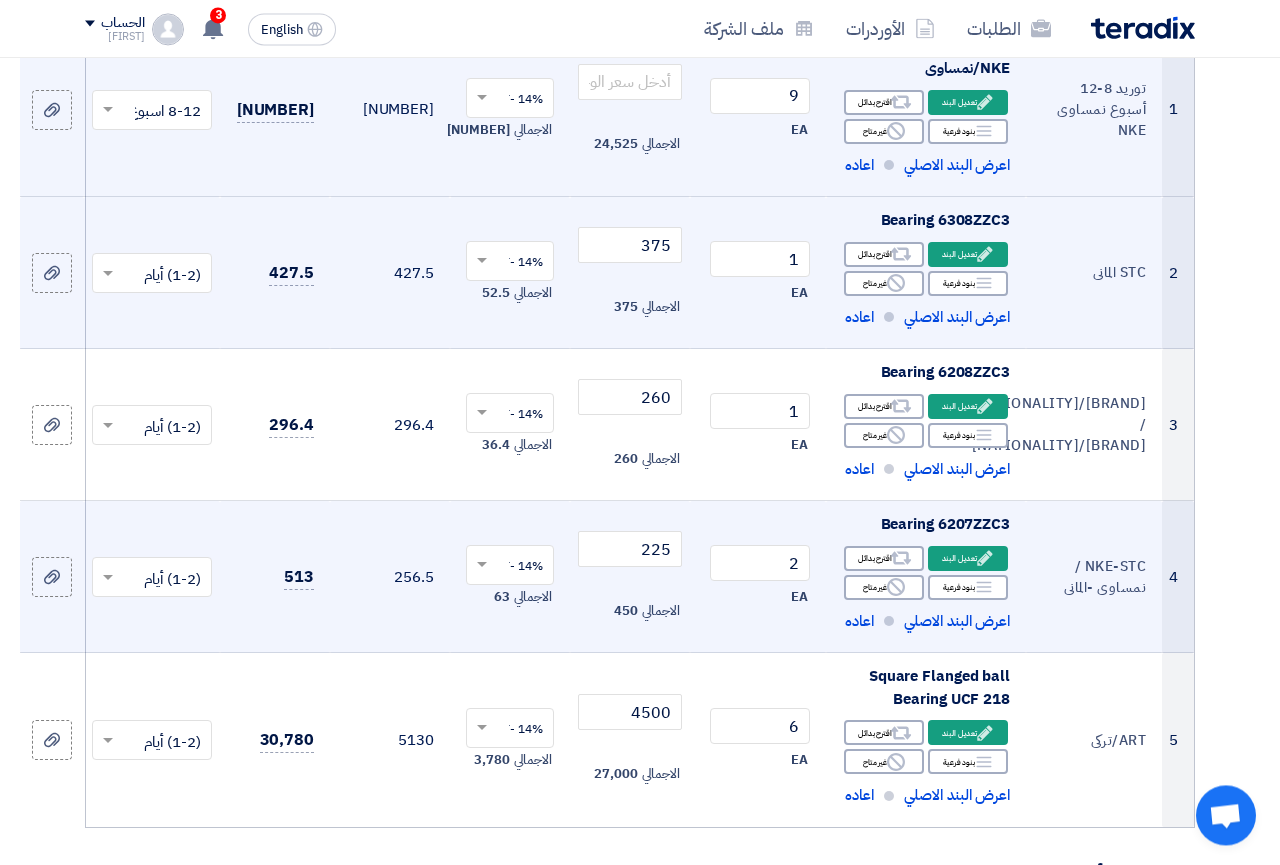 scroll, scrollTop: 408, scrollLeft: 0, axis: vertical 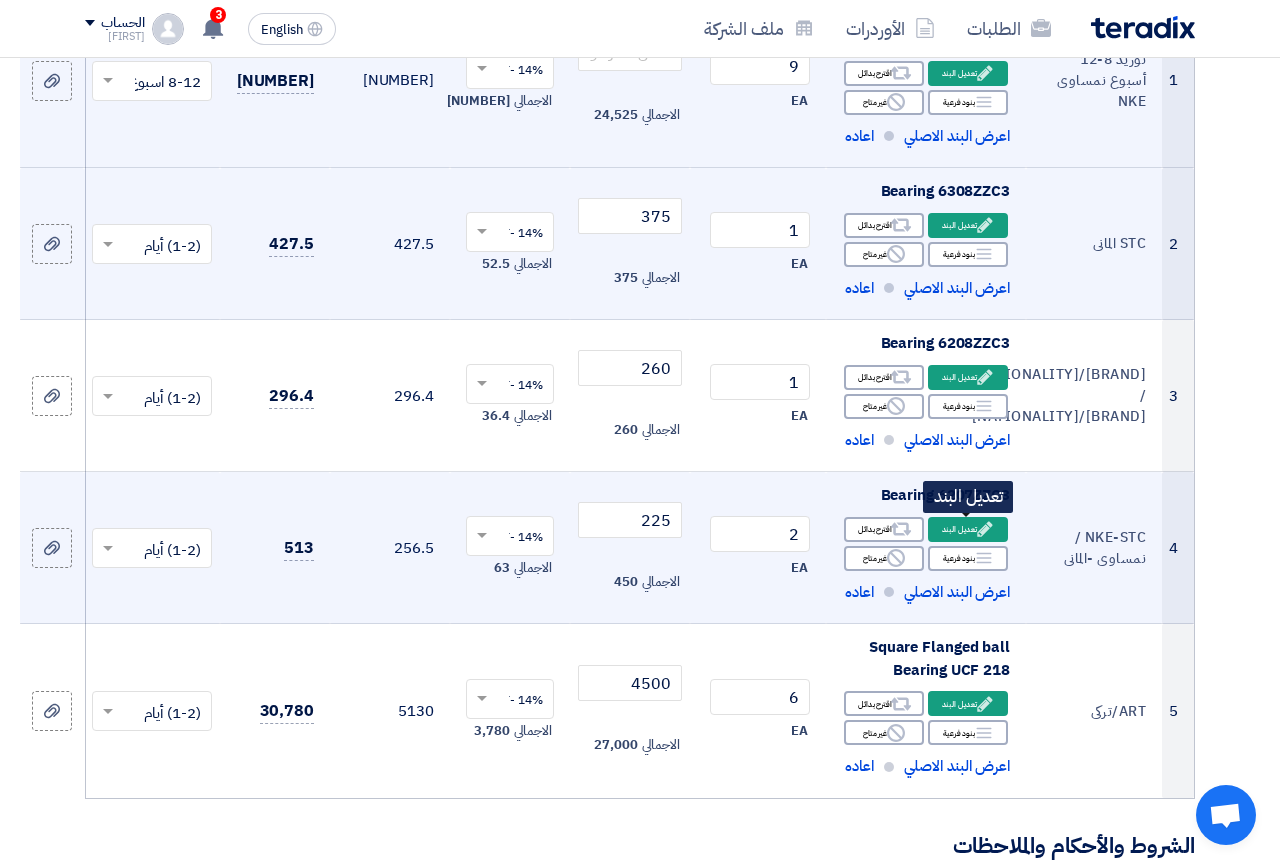 click 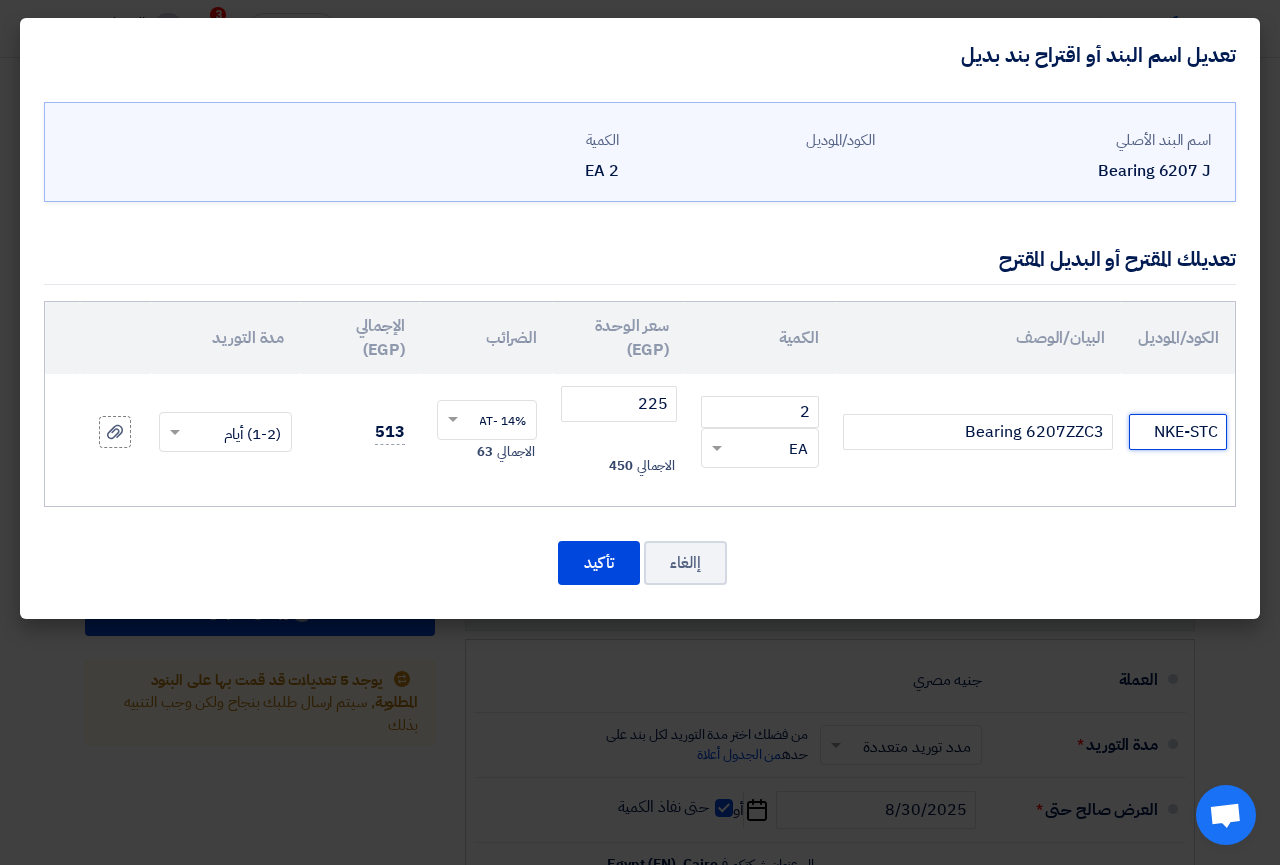 click on "NKE-STC    / نمساوى -المانى" 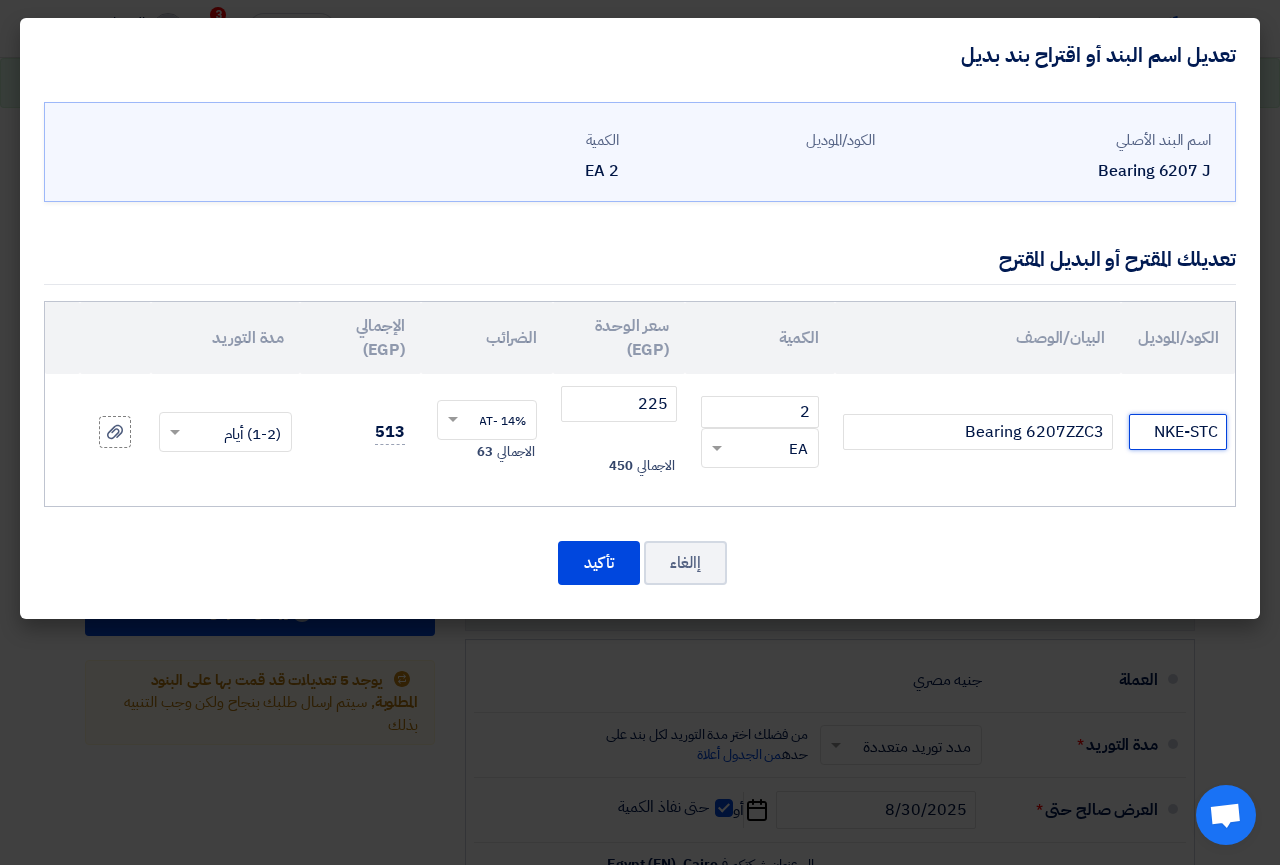 drag, startPoint x: 1189, startPoint y: 428, endPoint x: 1157, endPoint y: 428, distance: 32 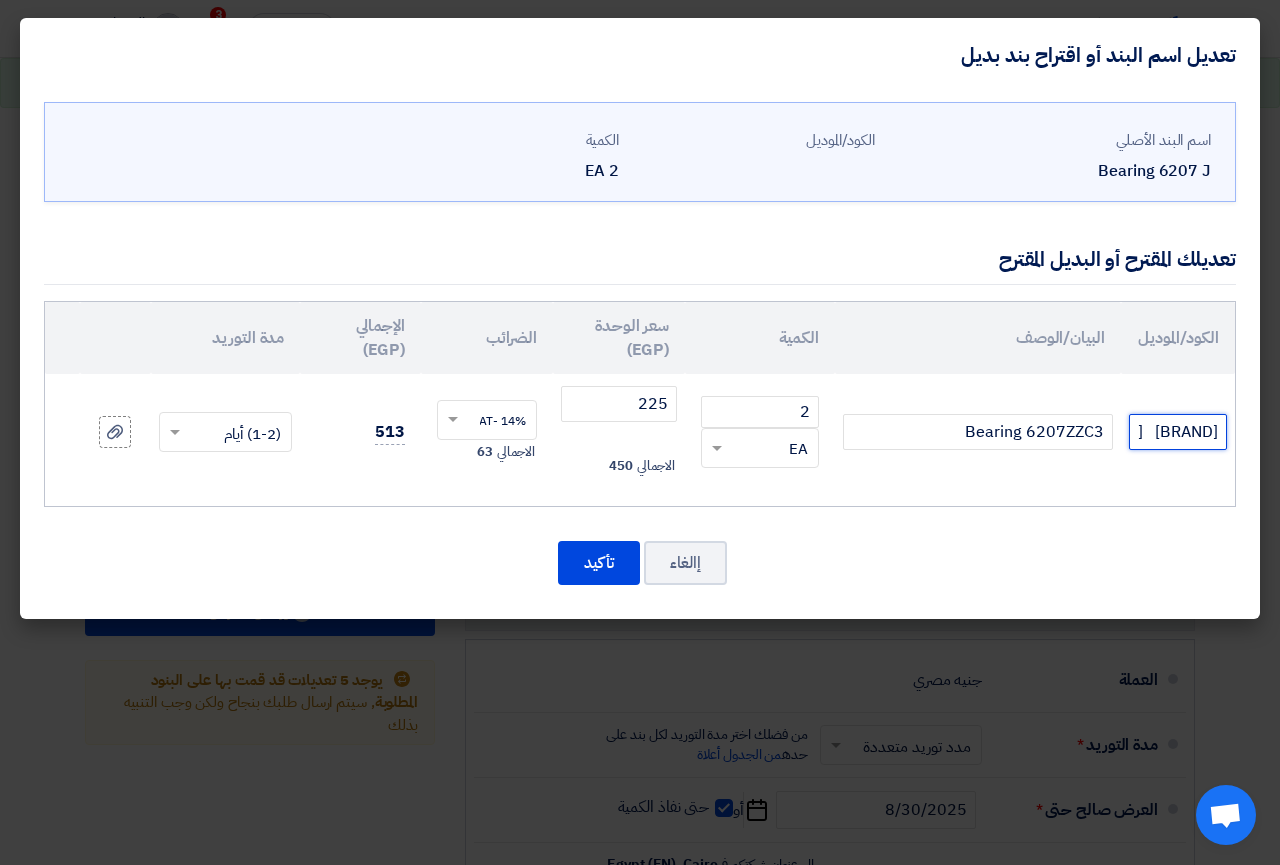 drag, startPoint x: 1178, startPoint y: 423, endPoint x: 1141, endPoint y: 427, distance: 37.215588 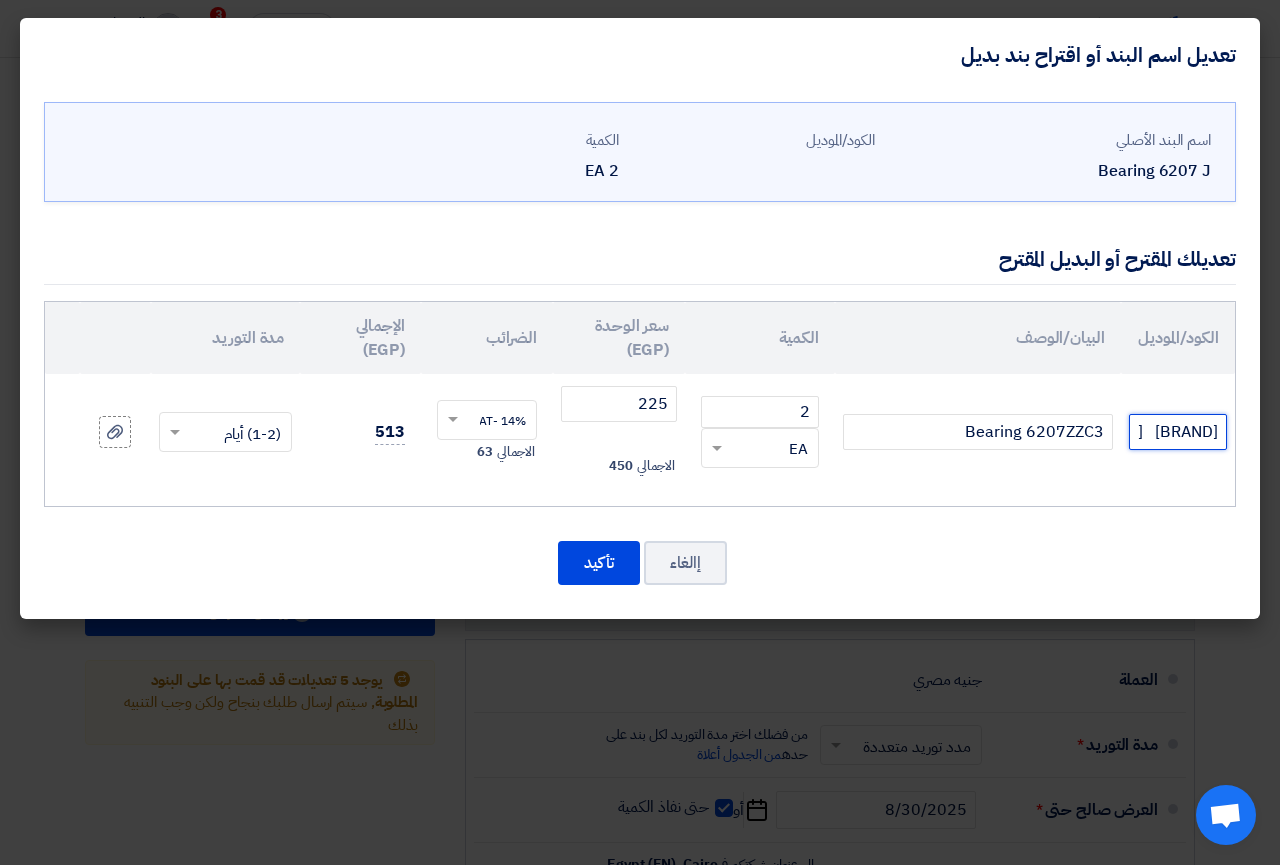 drag, startPoint x: 1184, startPoint y: 427, endPoint x: 1147, endPoint y: 427, distance: 37 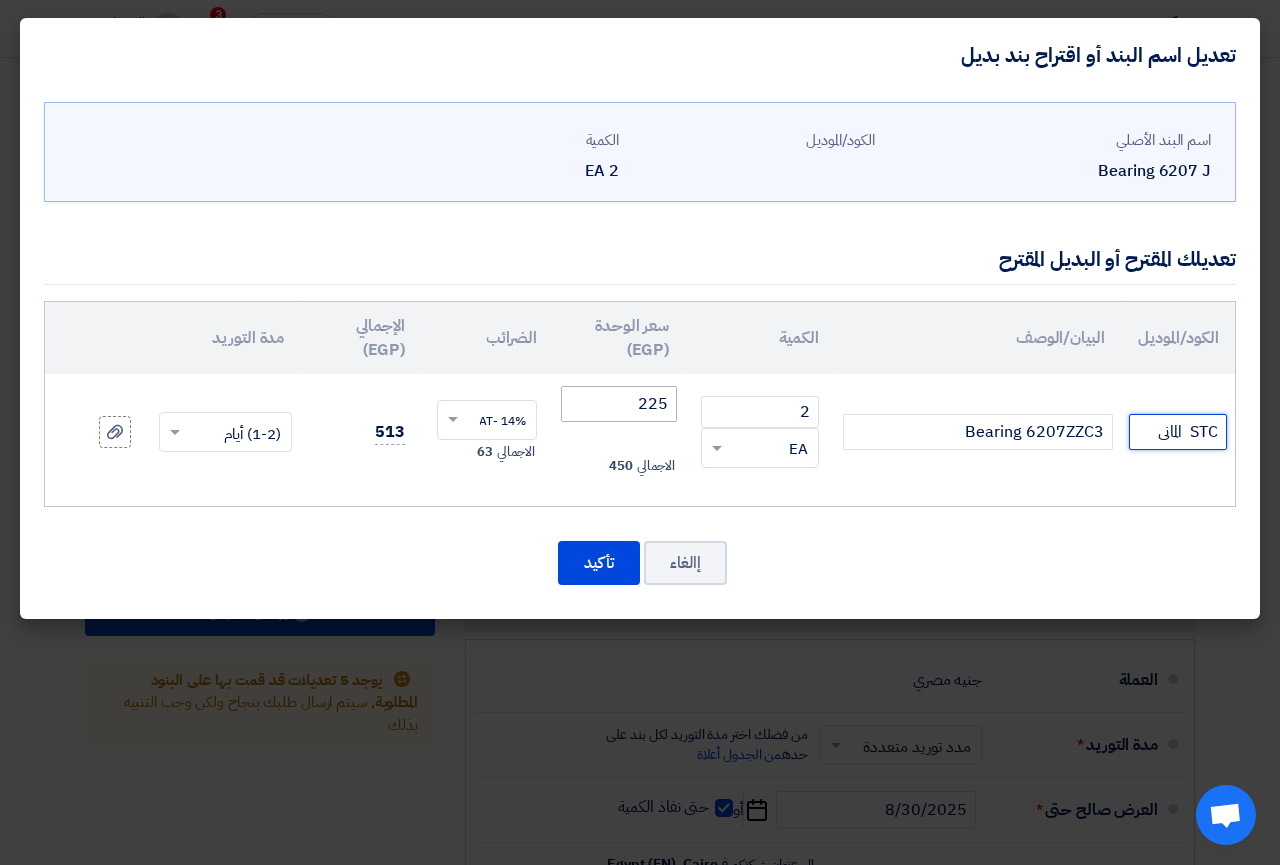type on "STC  المانى" 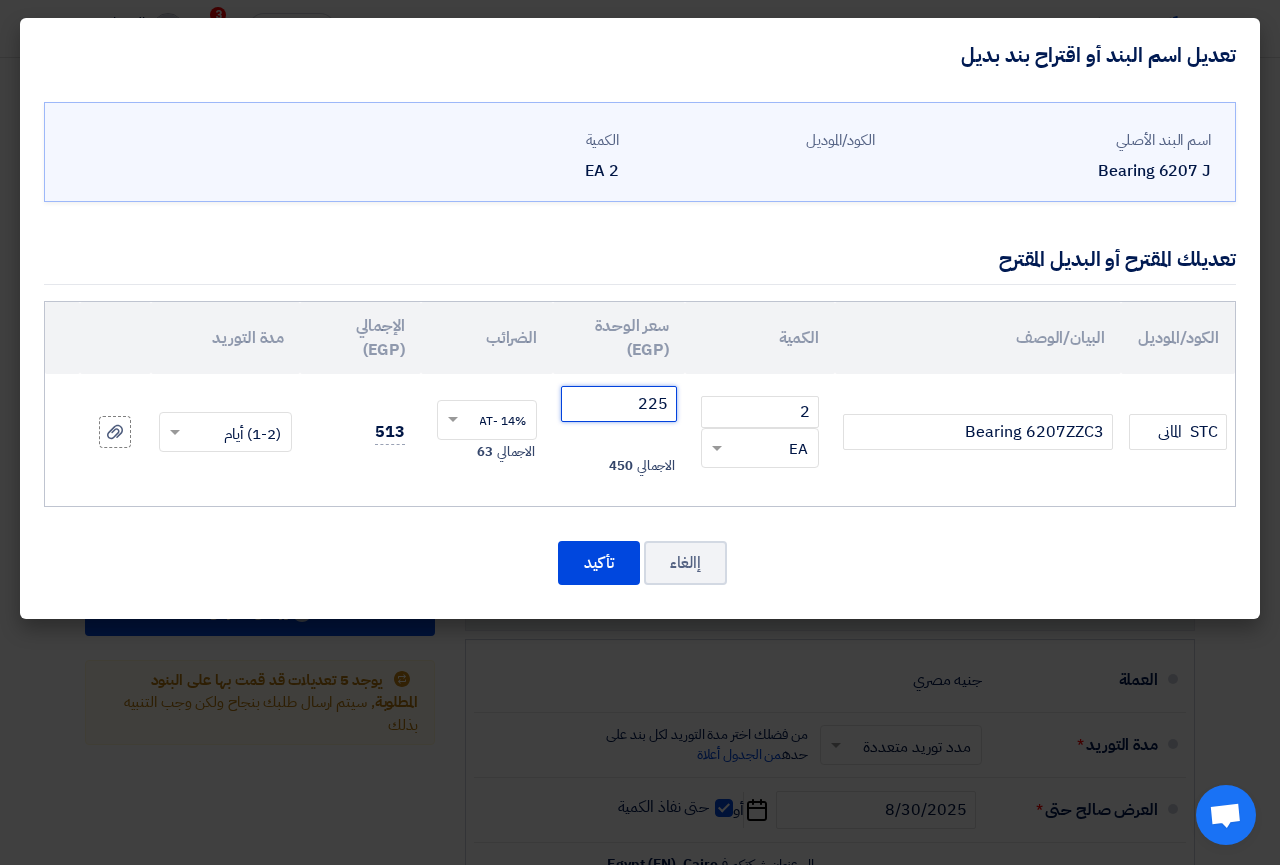 click on "225" 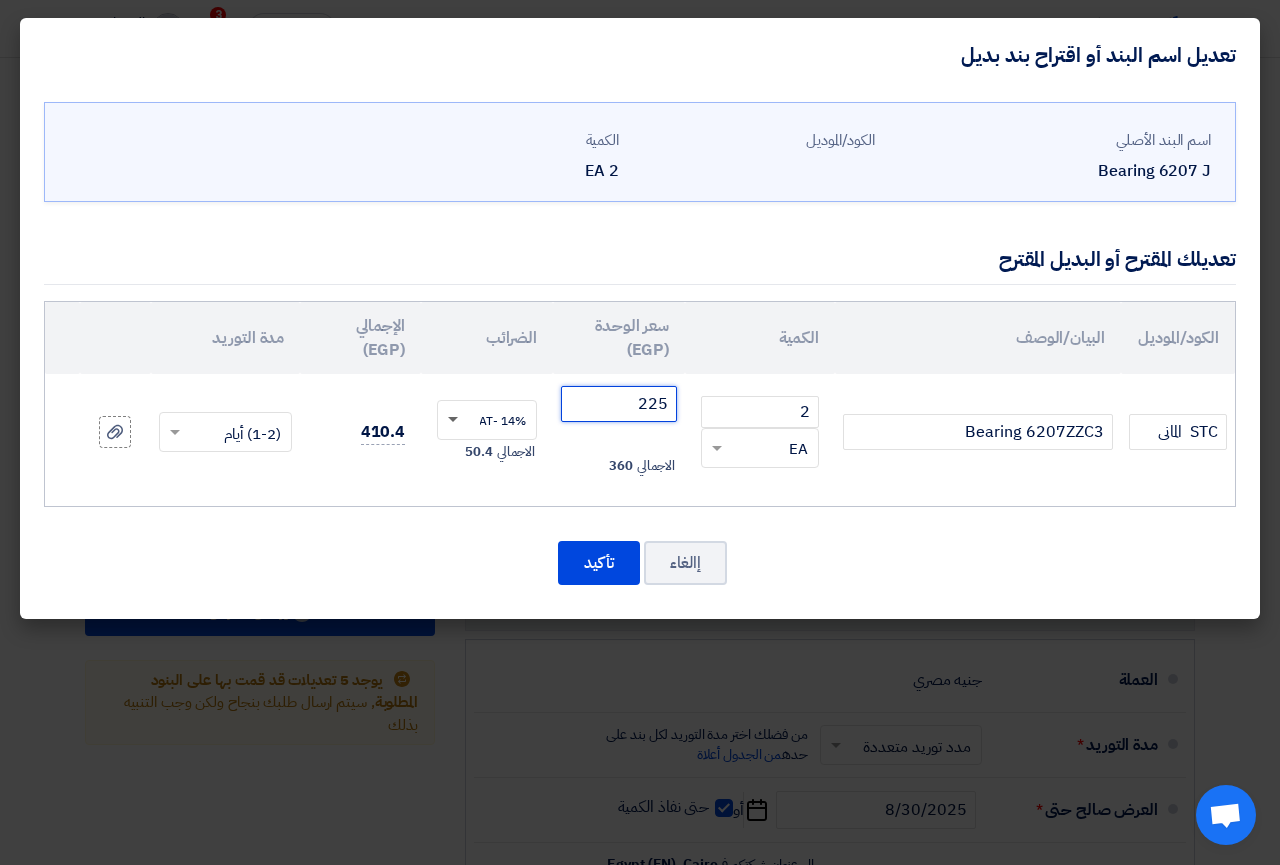 type on "[NUMBER]" 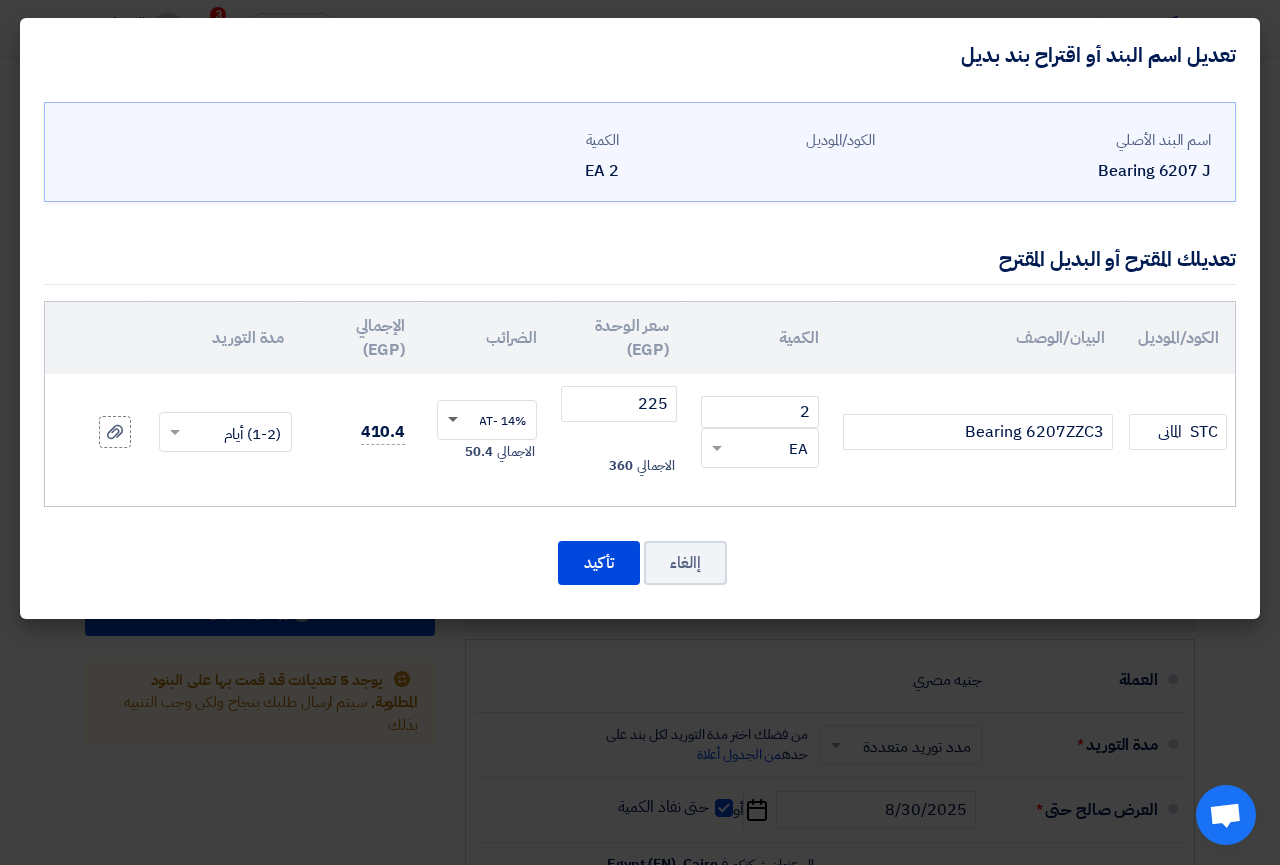 click 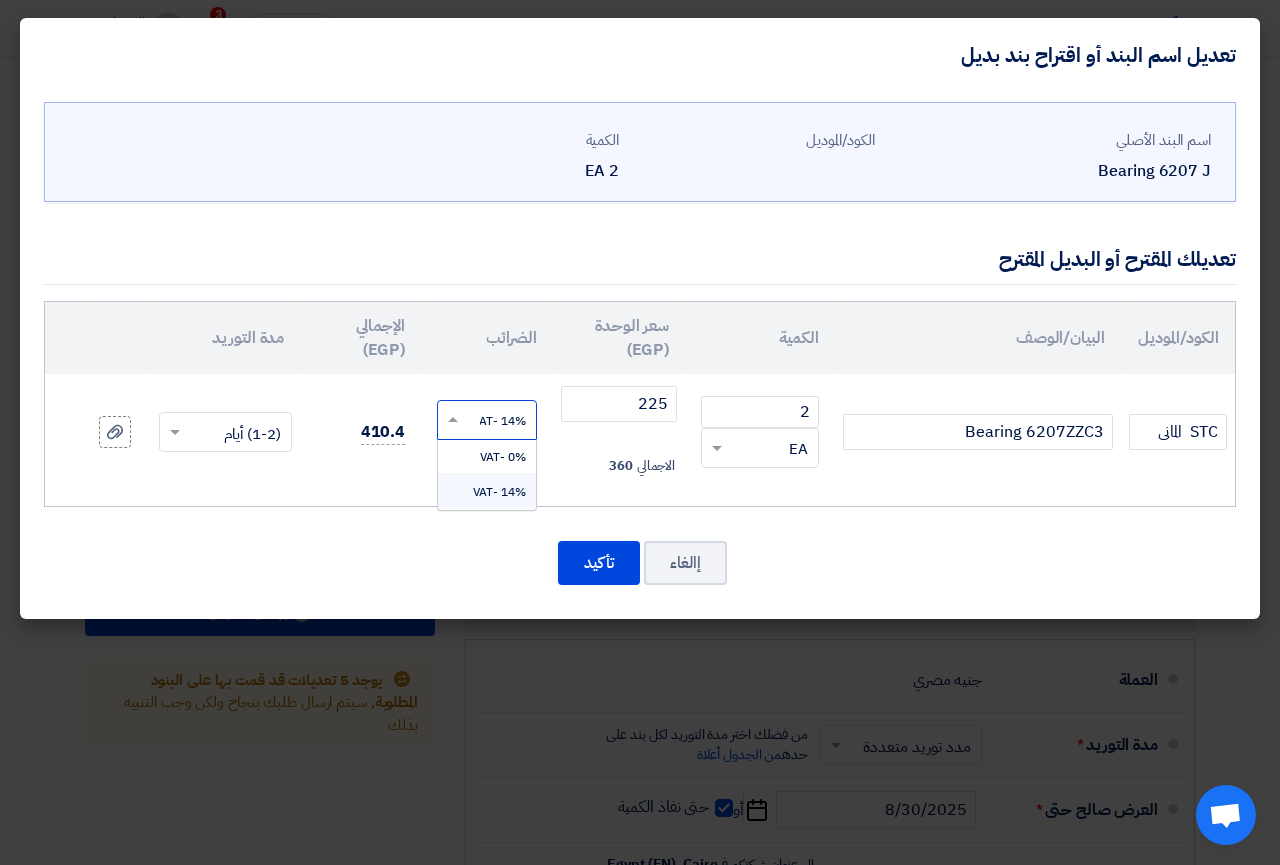 click on "14% -VAT" at bounding box center (499, 492) 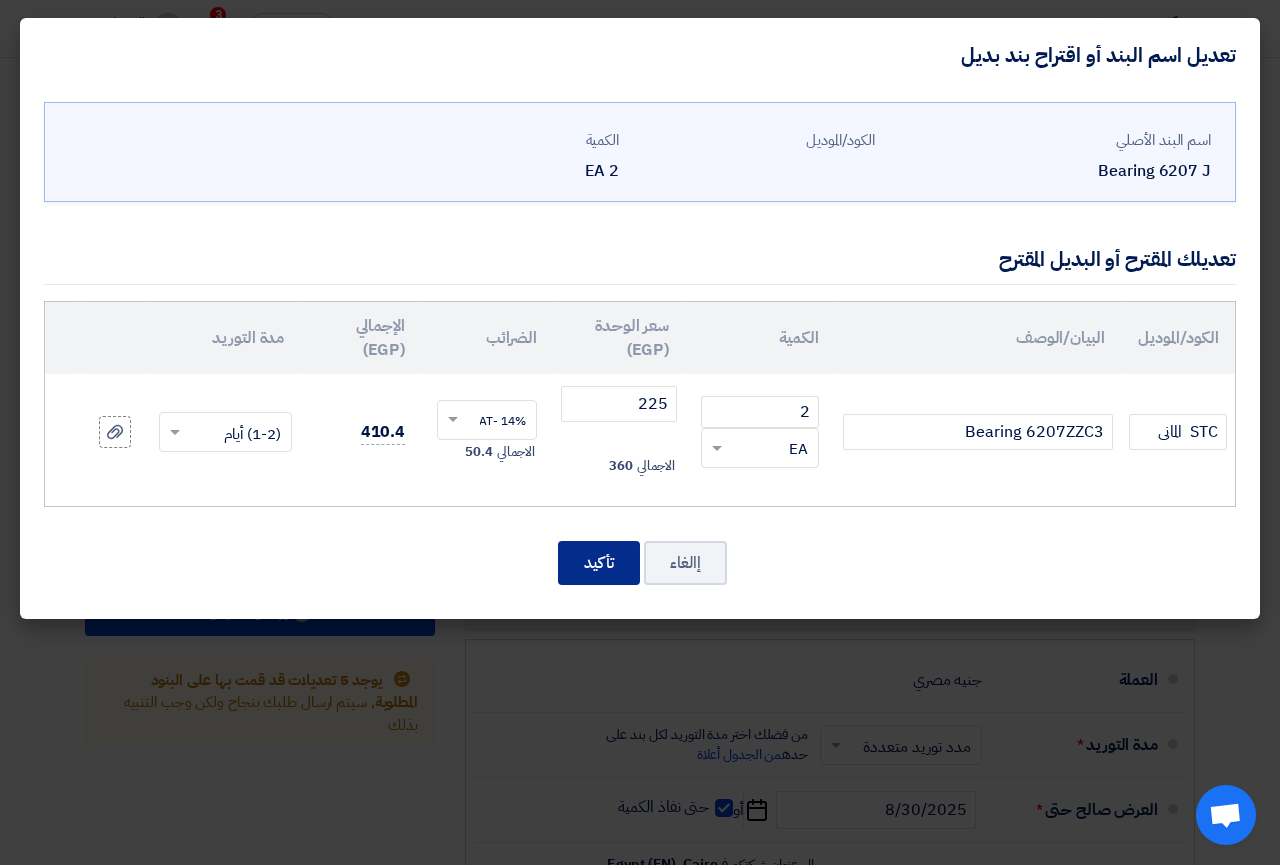 click on "تأكيد" 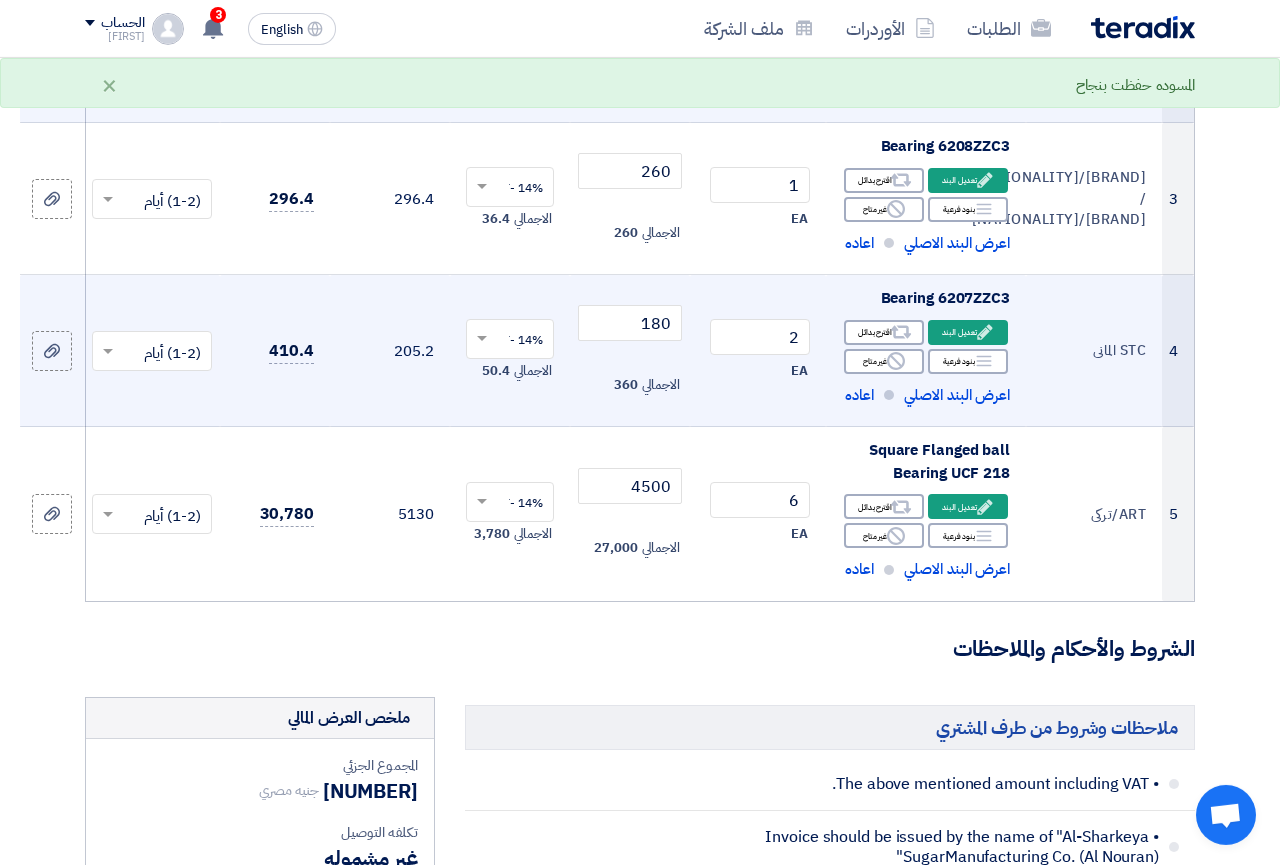 scroll, scrollTop: 600, scrollLeft: 0, axis: vertical 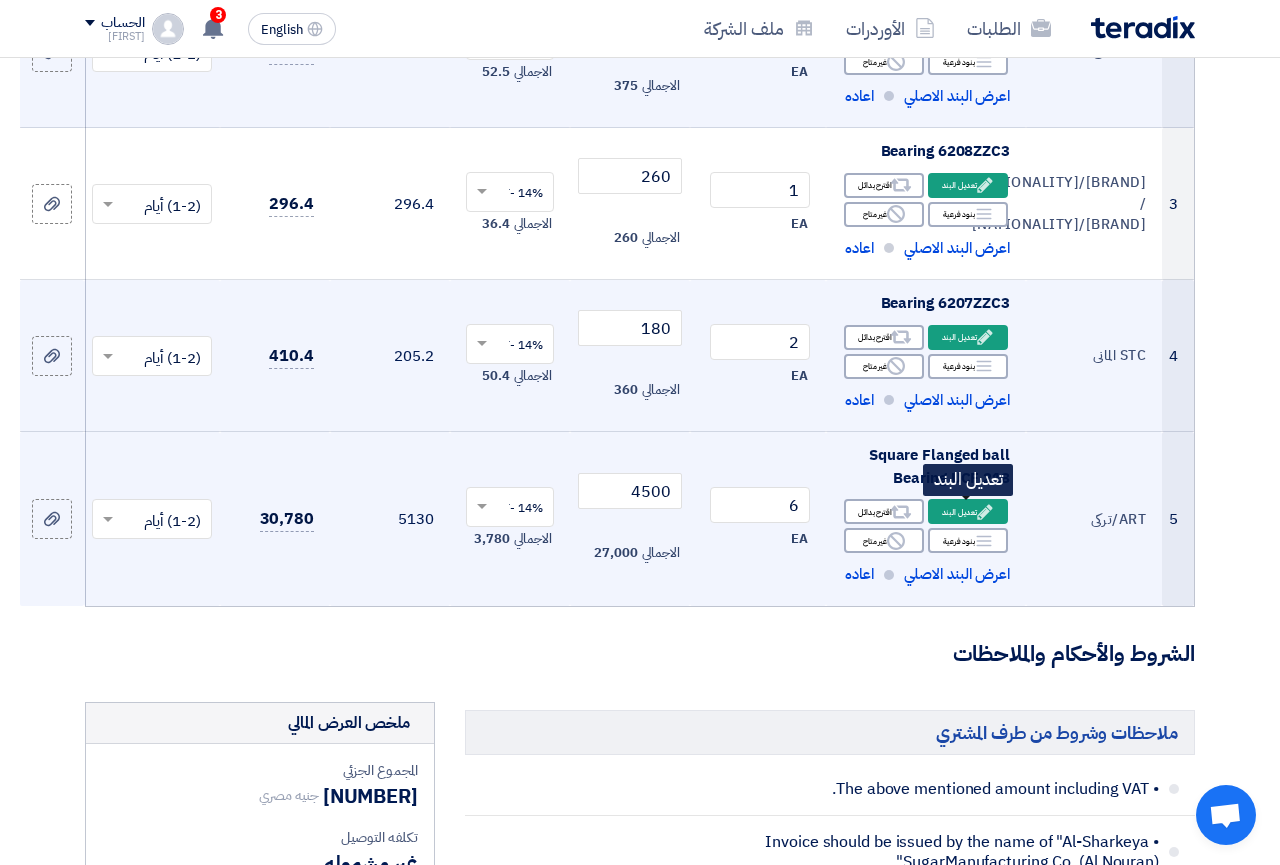 click on "Edit
تعديل البند" 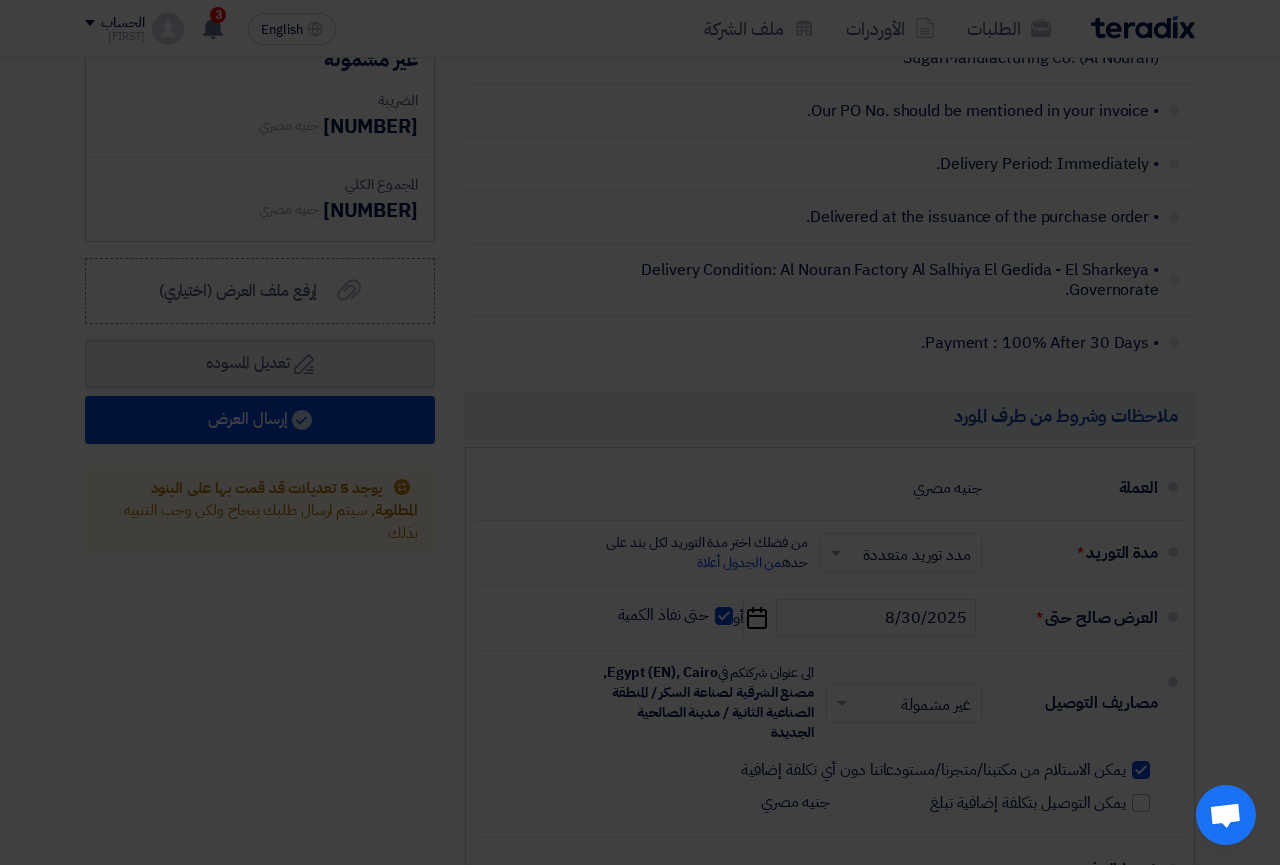 scroll, scrollTop: 426, scrollLeft: 0, axis: vertical 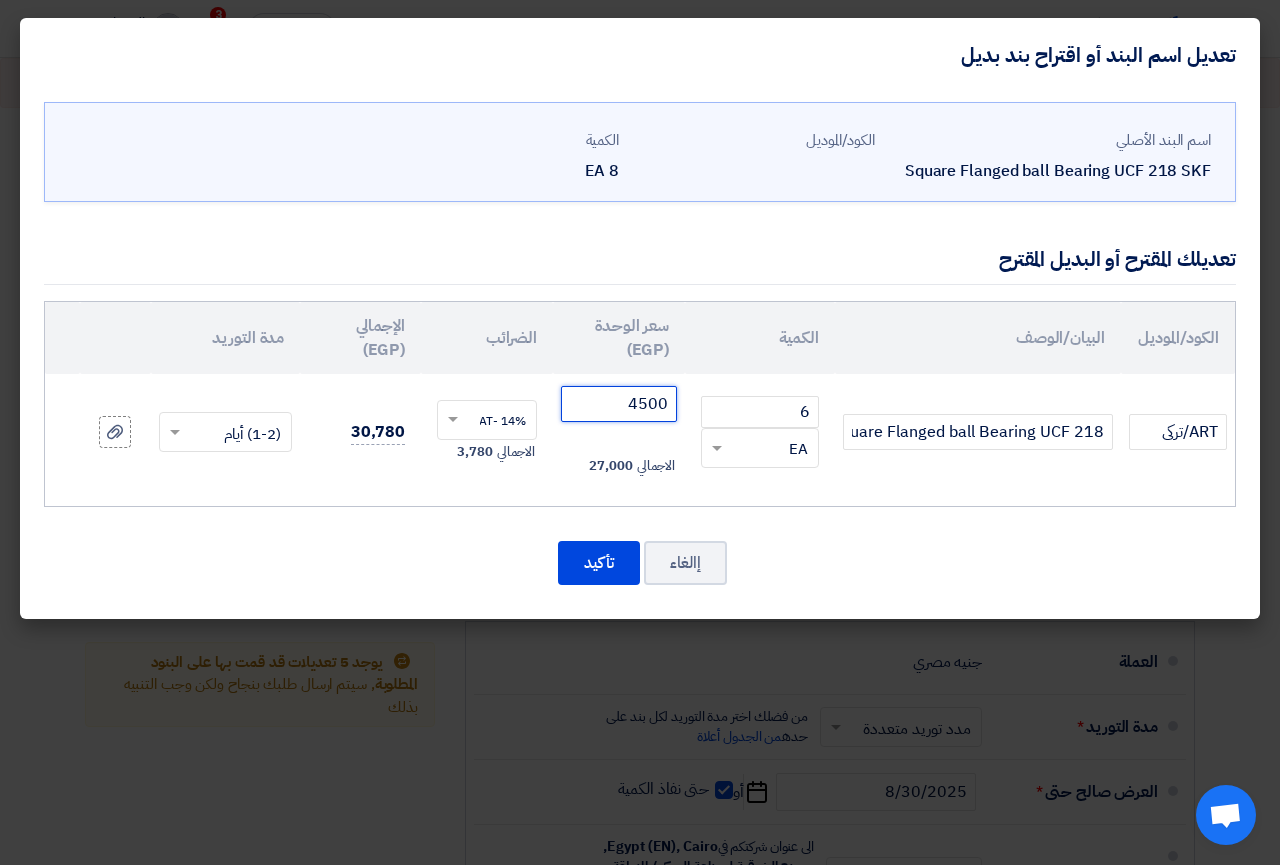 click on "4500" 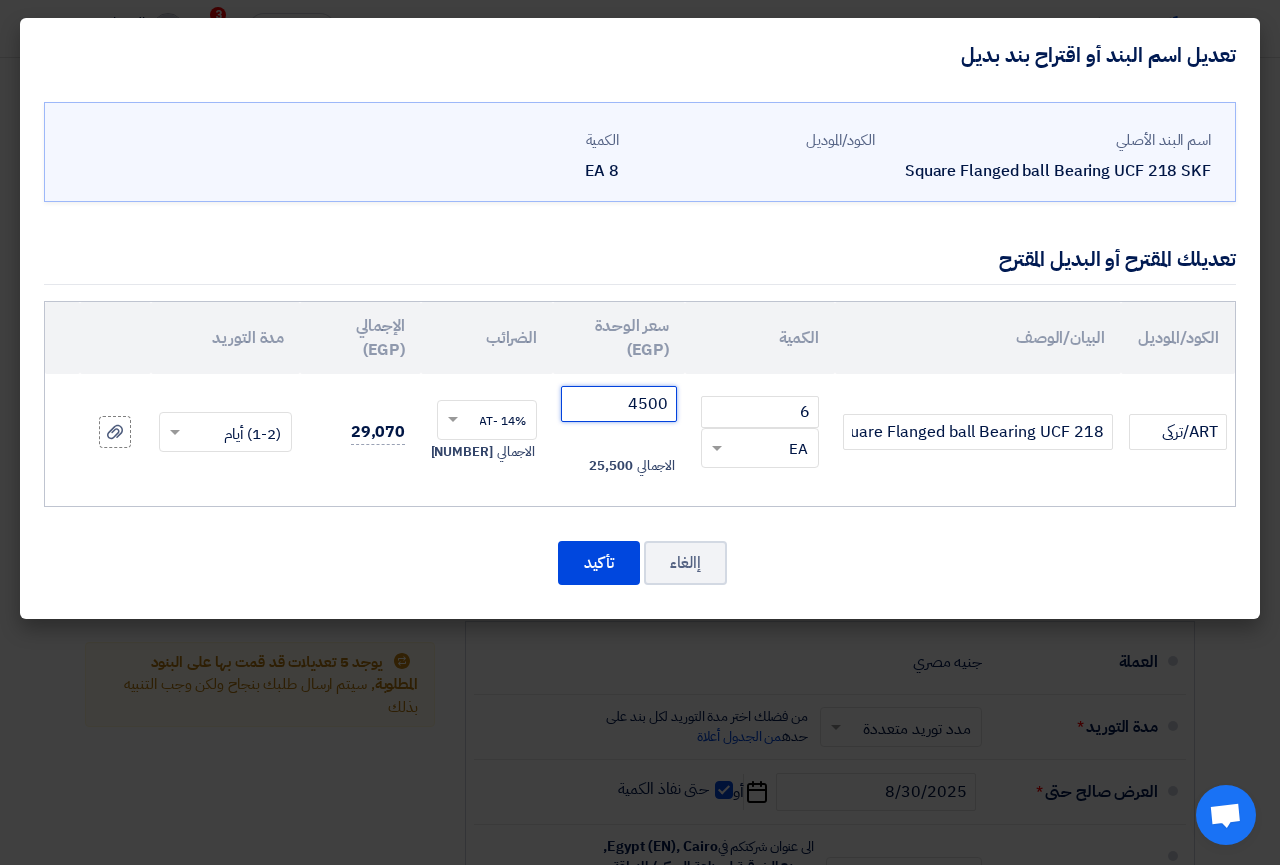type on "[NUMBER]" 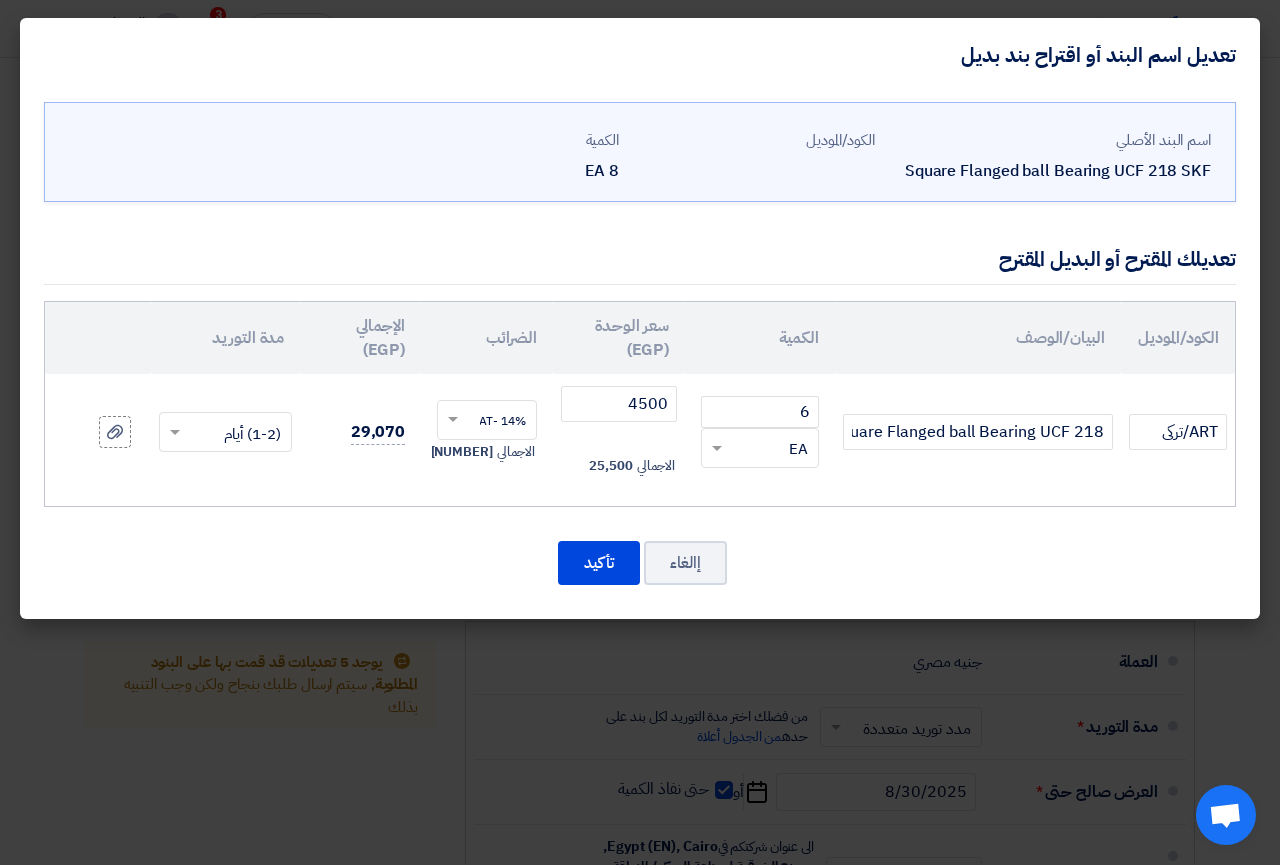 click 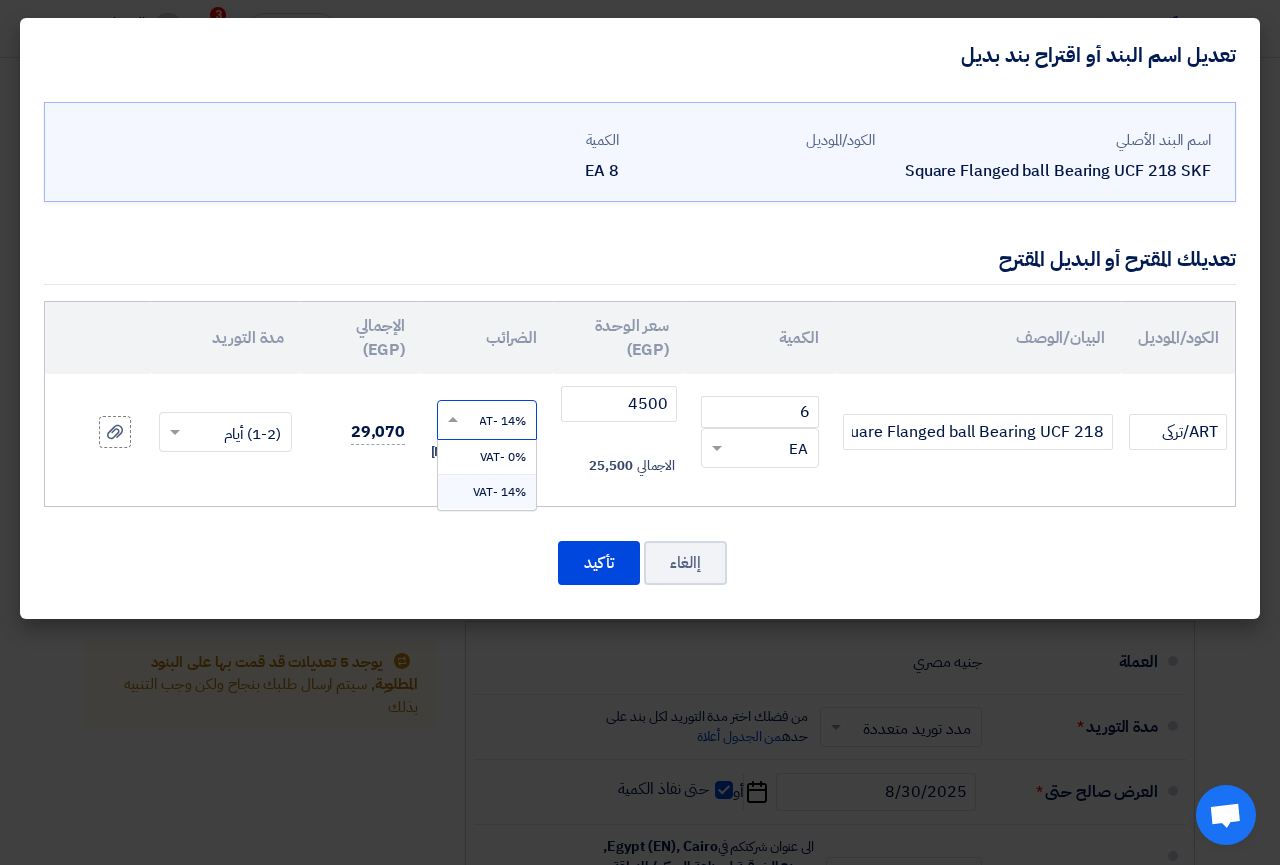 click on "14% -VAT" at bounding box center [499, 492] 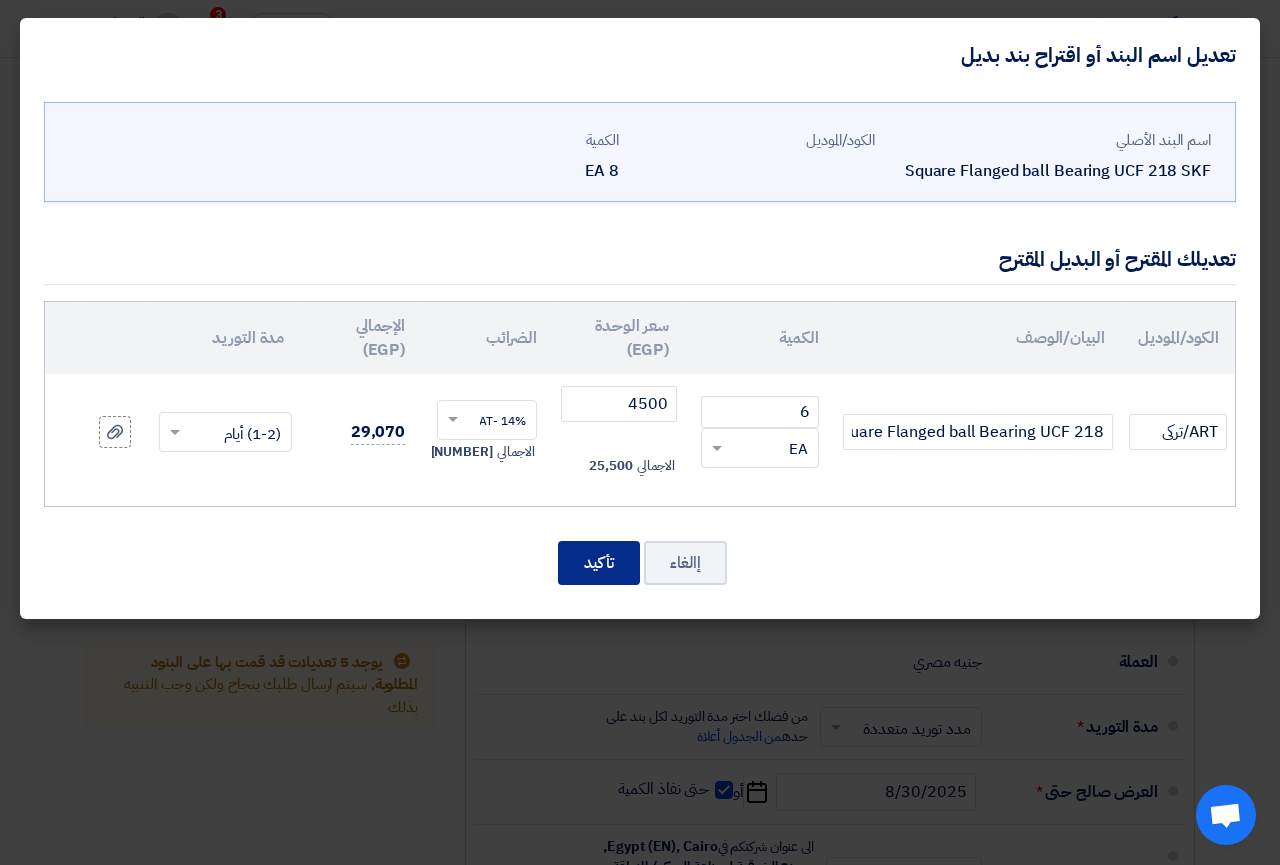 click on "تأكيد" 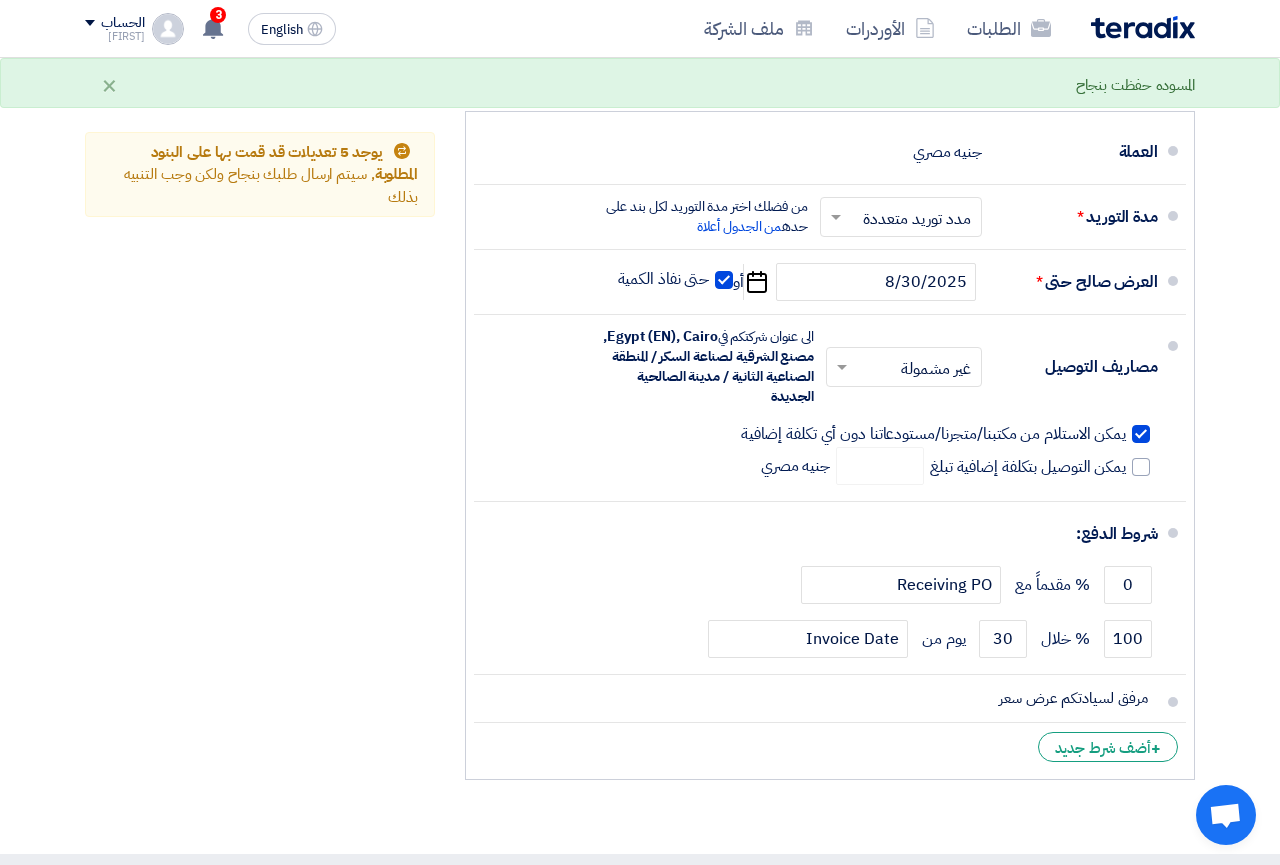scroll, scrollTop: 1230, scrollLeft: 0, axis: vertical 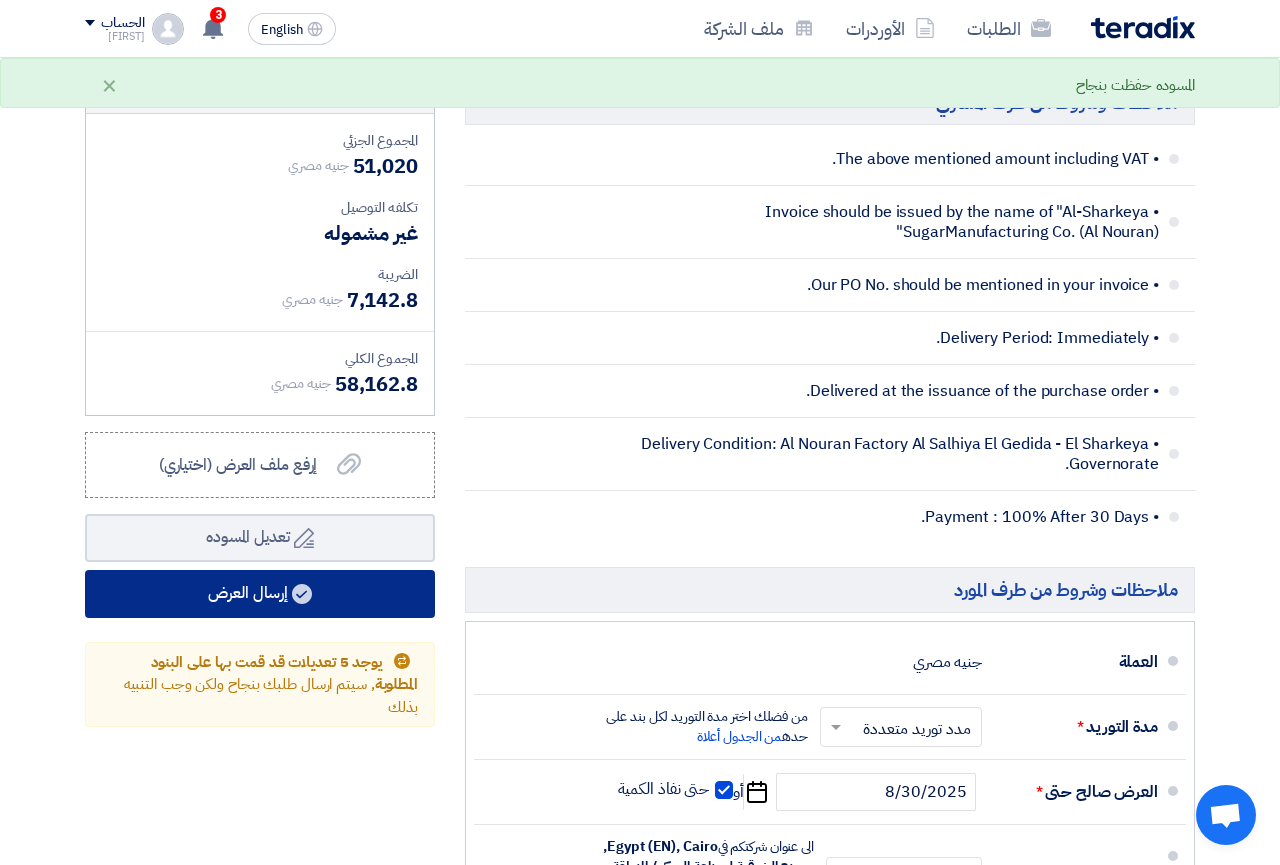 click on "إرسال العرض" 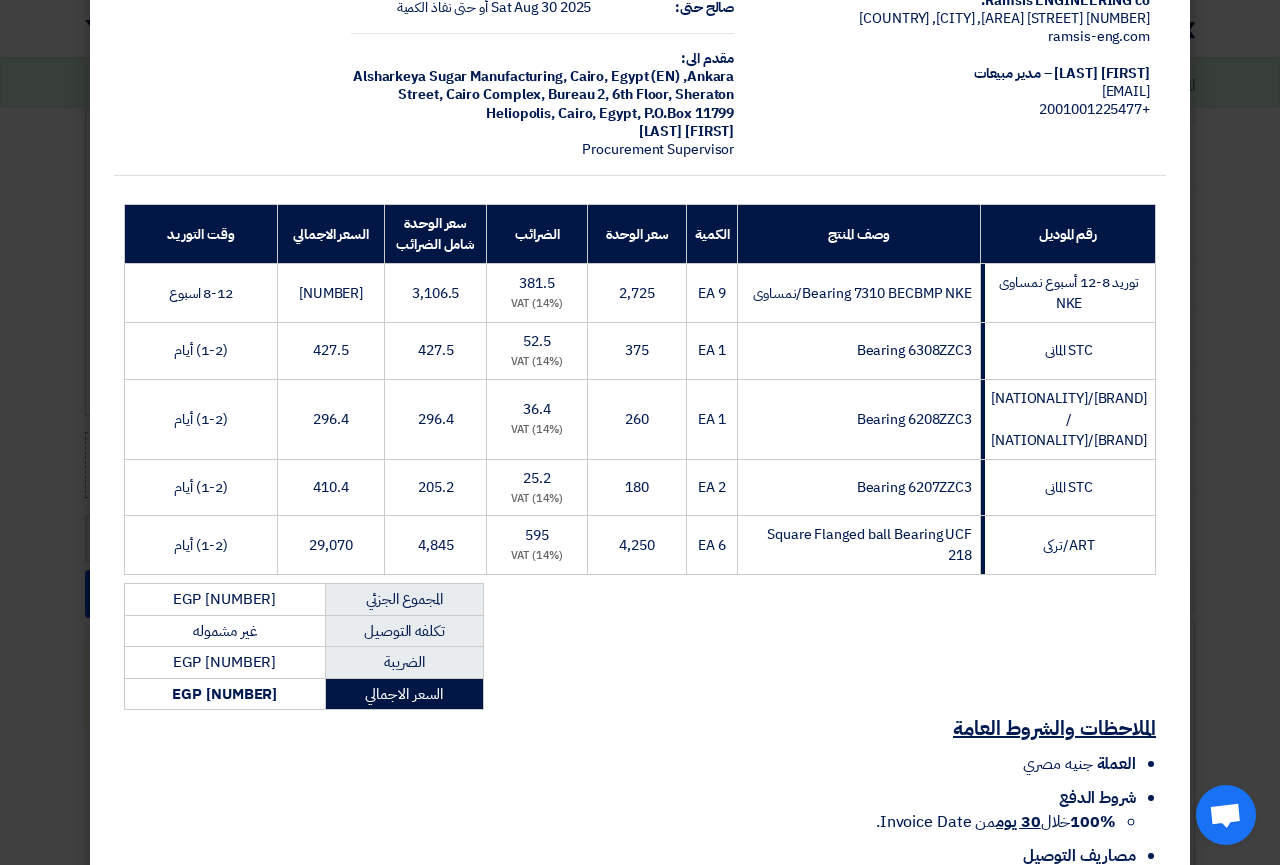 scroll, scrollTop: 418, scrollLeft: 0, axis: vertical 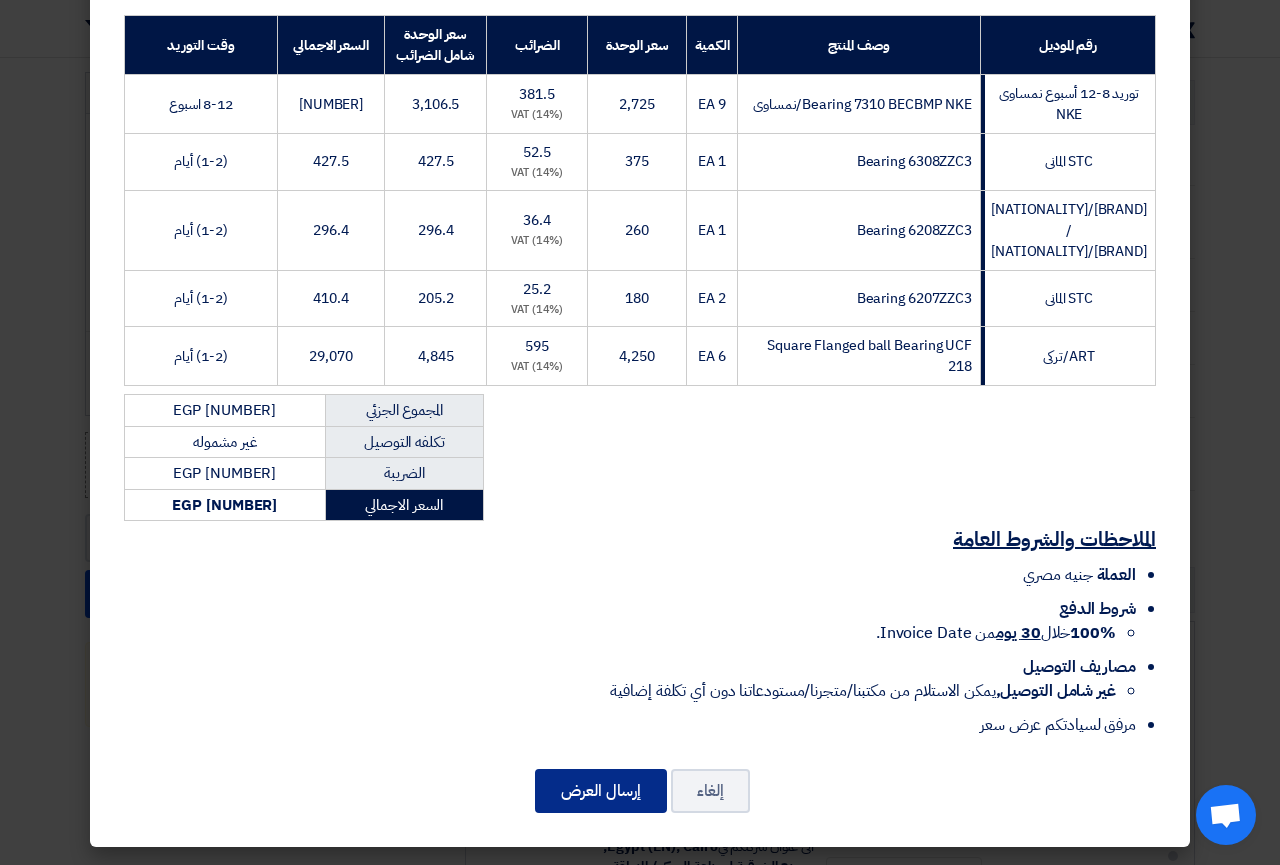 click on "إرسال العرض" 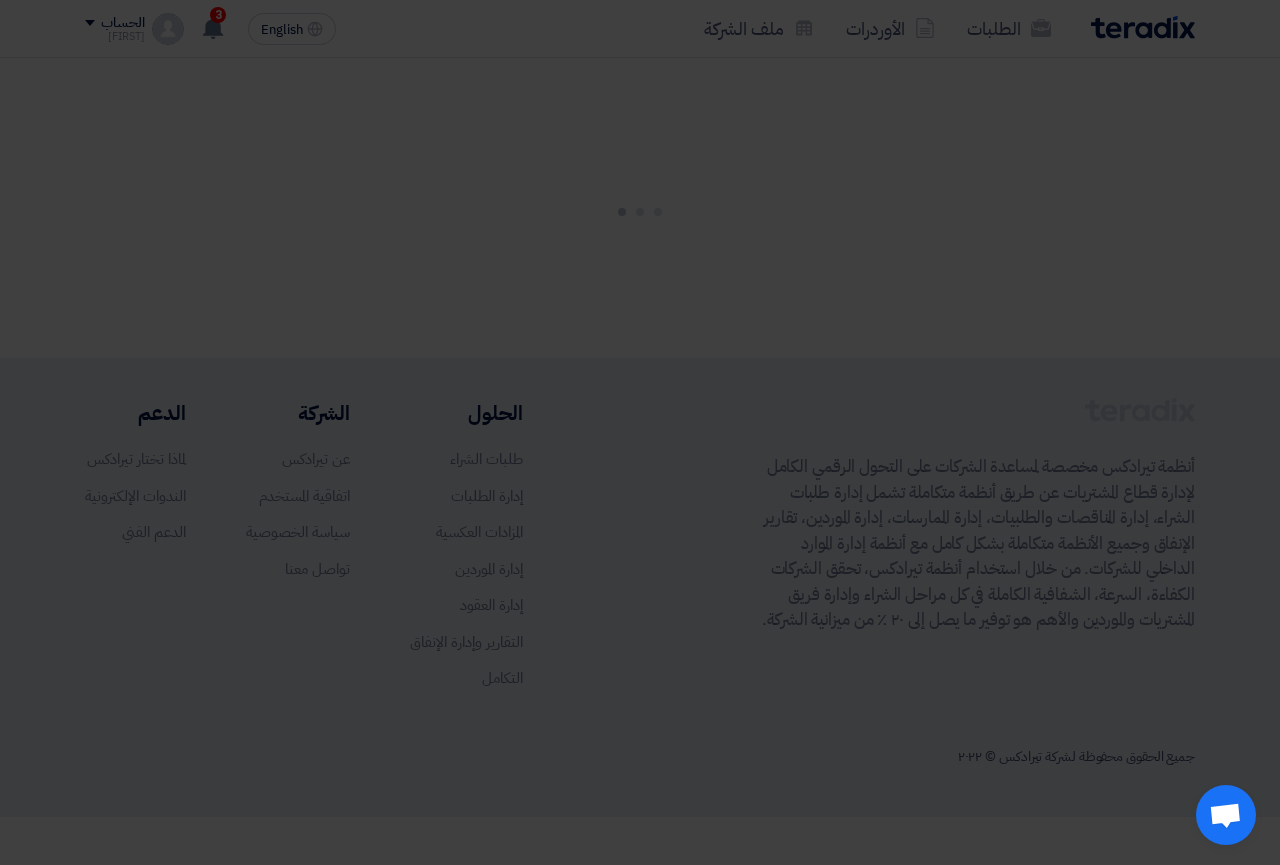 scroll, scrollTop: 0, scrollLeft: 0, axis: both 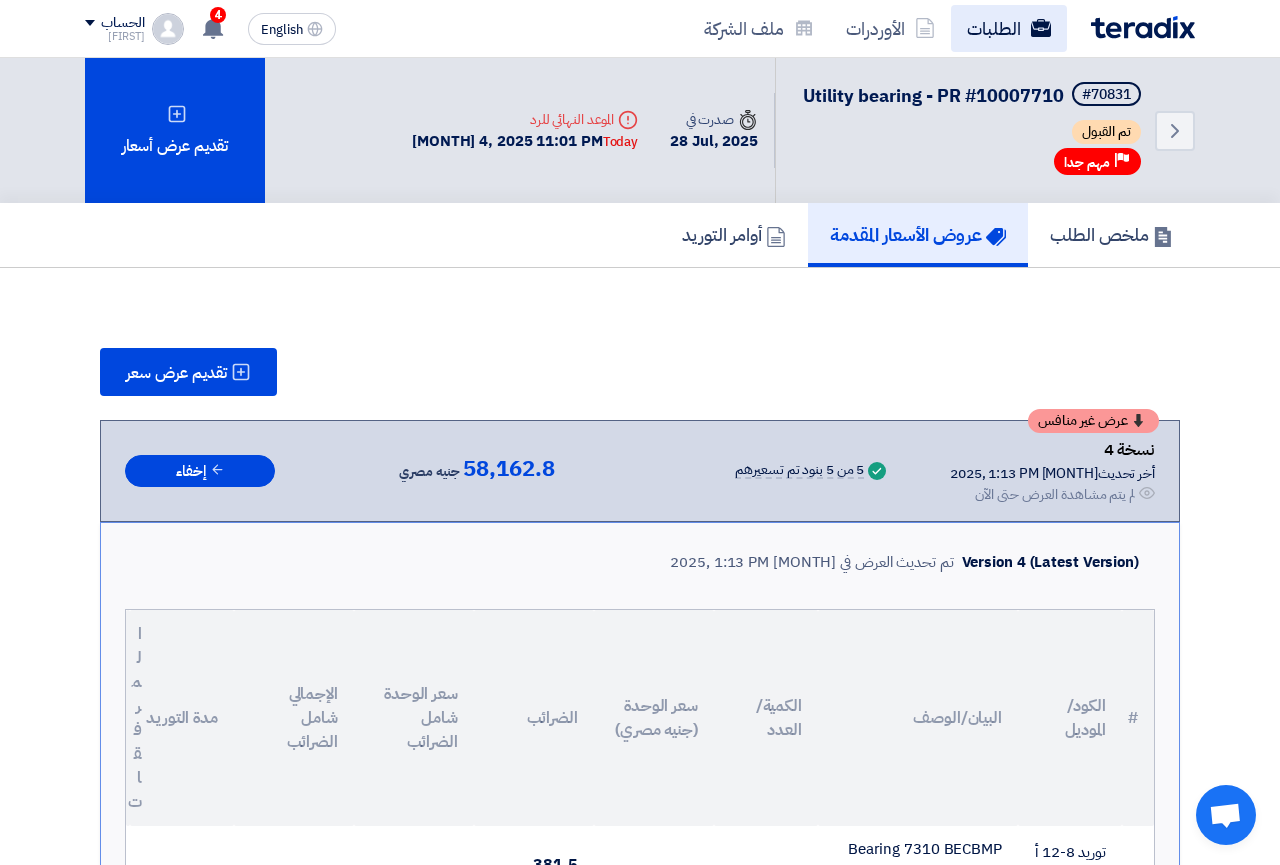 click on "الطلبات" 